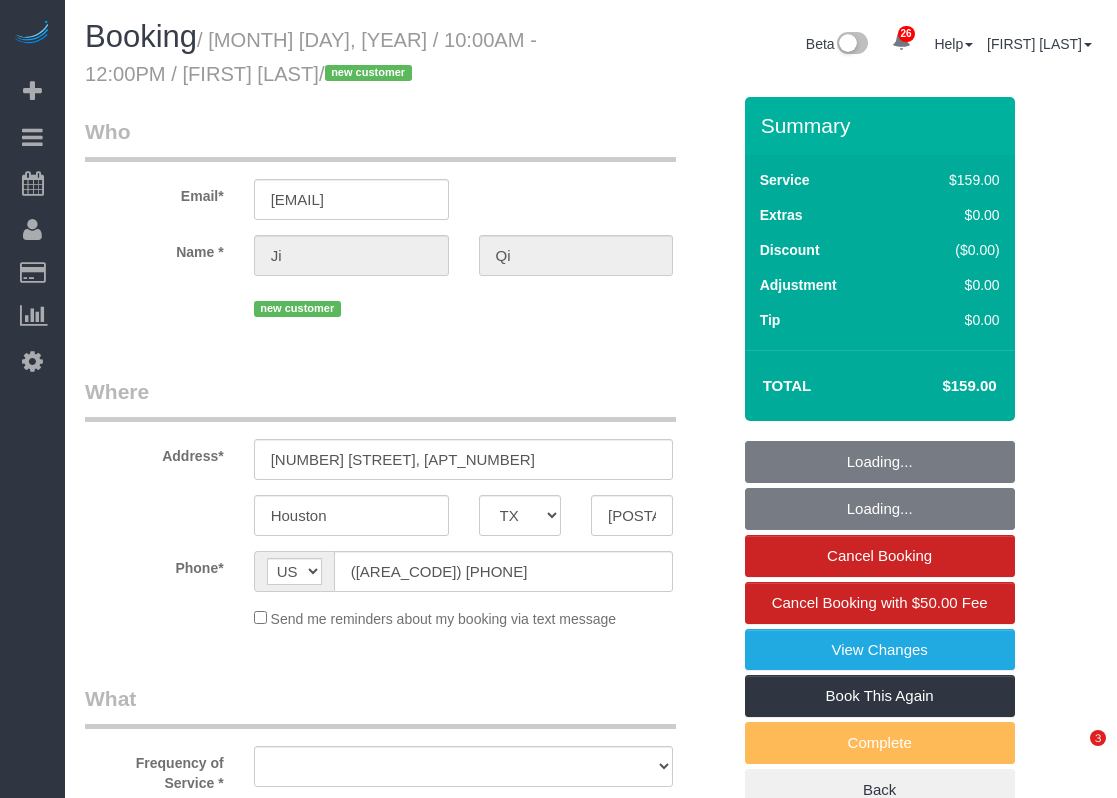 select on "TX" 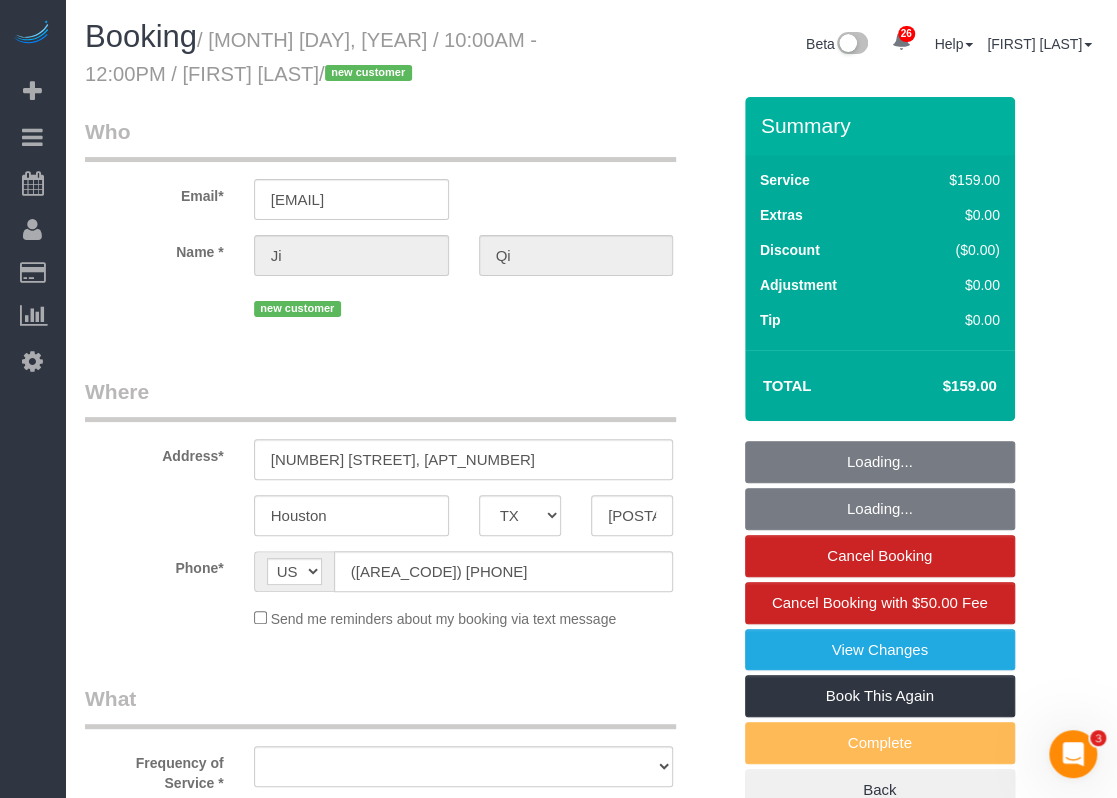 scroll, scrollTop: 0, scrollLeft: 0, axis: both 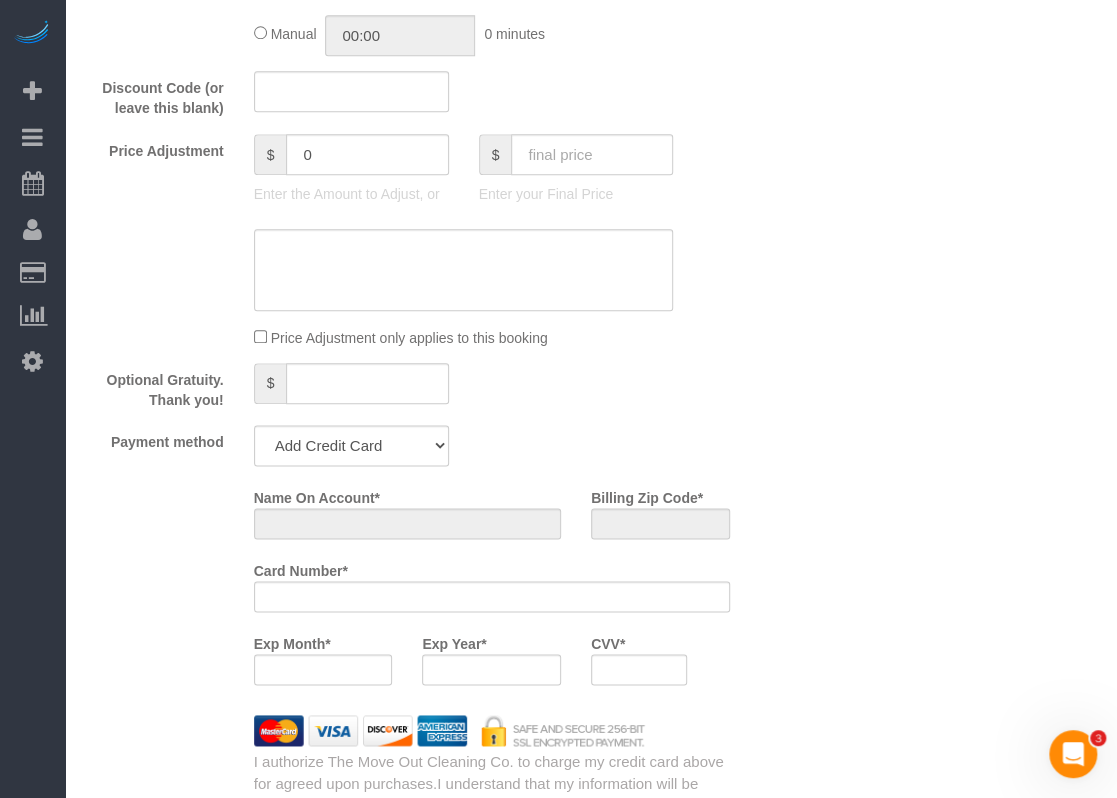 select on "object:3604" 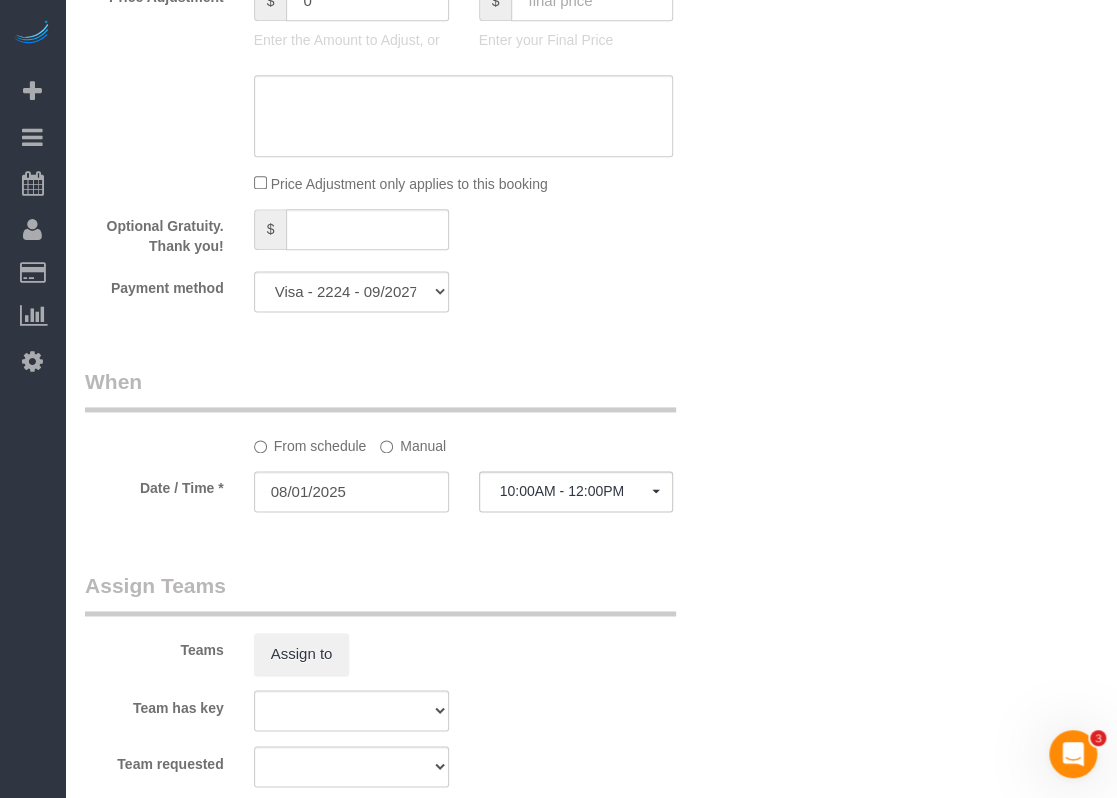 select on "object:3621" 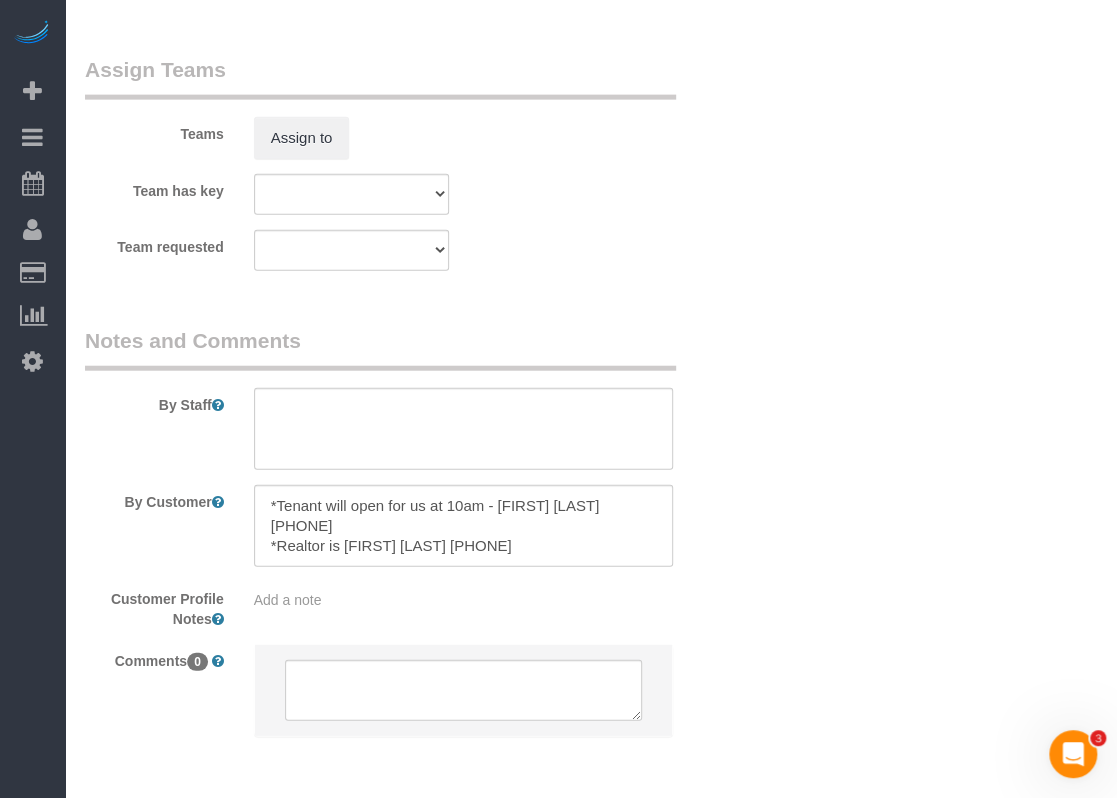 scroll, scrollTop: 2086, scrollLeft: 0, axis: vertical 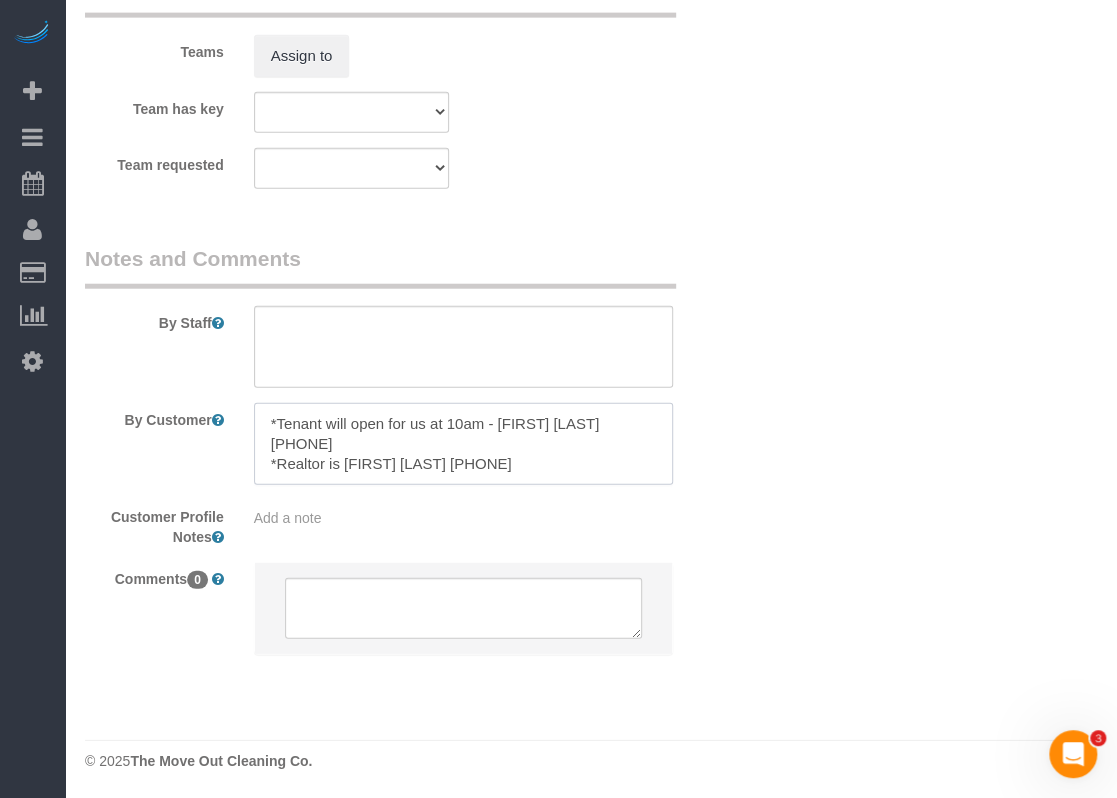 drag, startPoint x: 540, startPoint y: 443, endPoint x: 449, endPoint y: 454, distance: 91.66242 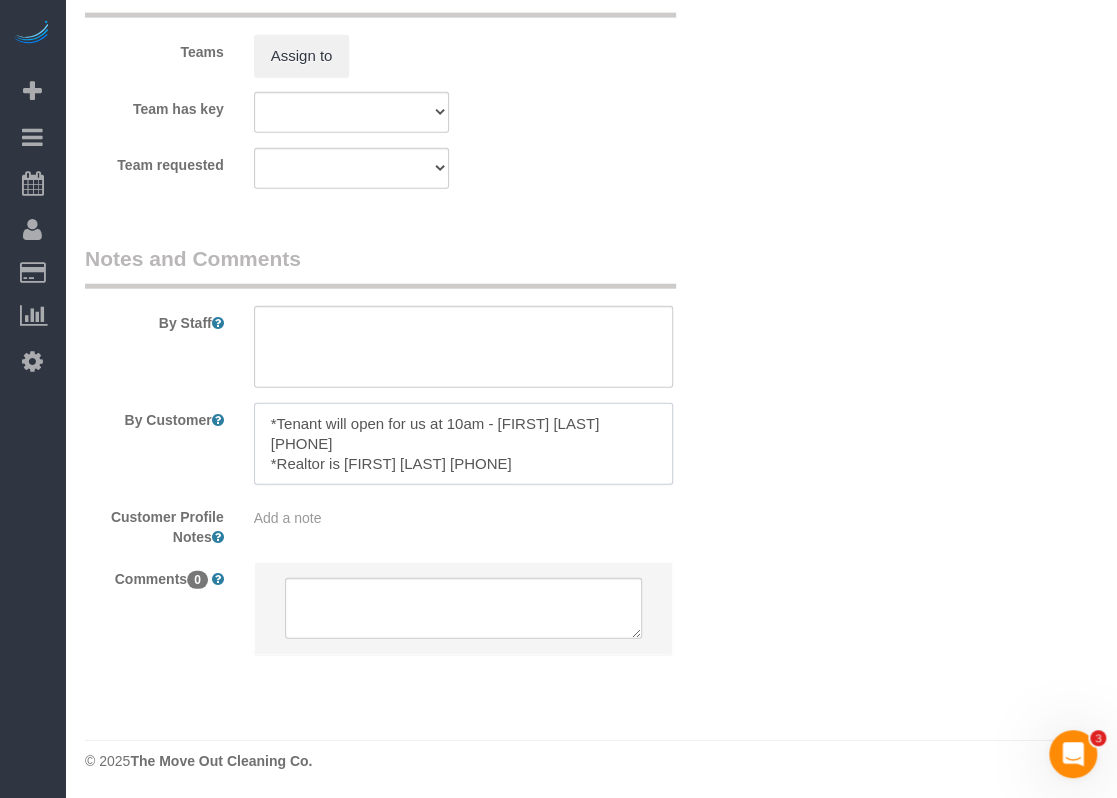 click at bounding box center (464, 444) 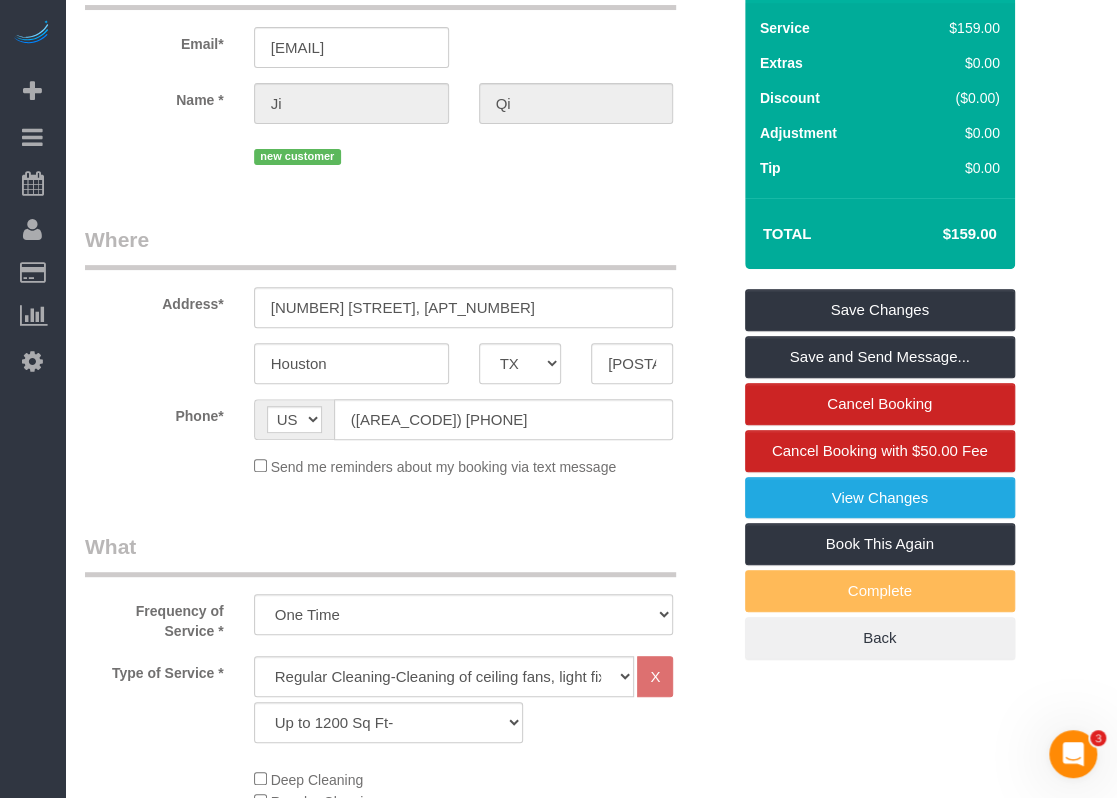 scroll, scrollTop: 54, scrollLeft: 0, axis: vertical 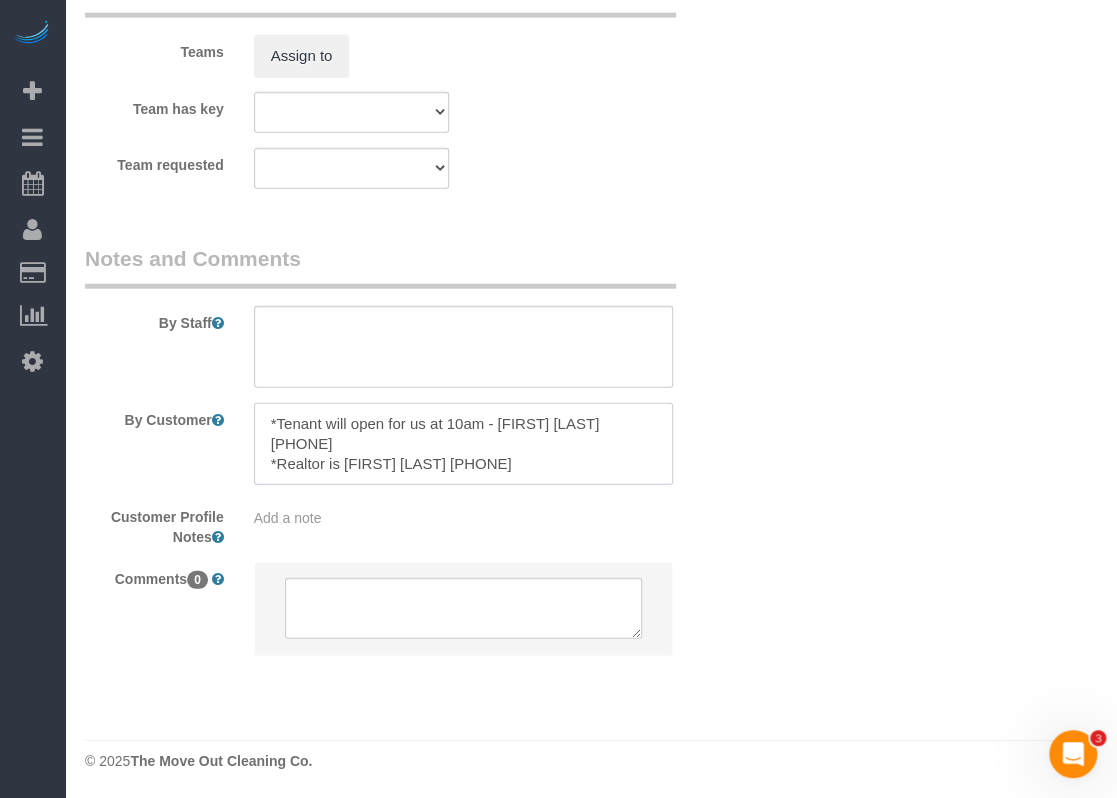 drag, startPoint x: 662, startPoint y: 427, endPoint x: 551, endPoint y: 424, distance: 111.040535 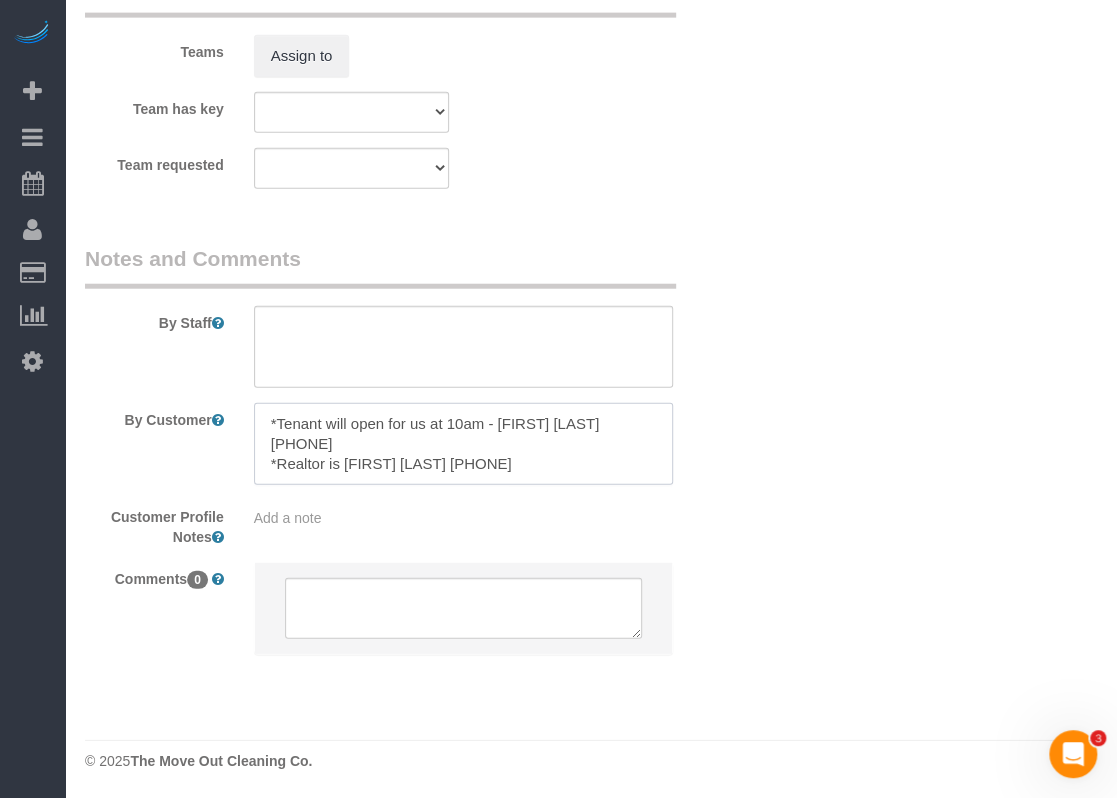click at bounding box center [464, 444] 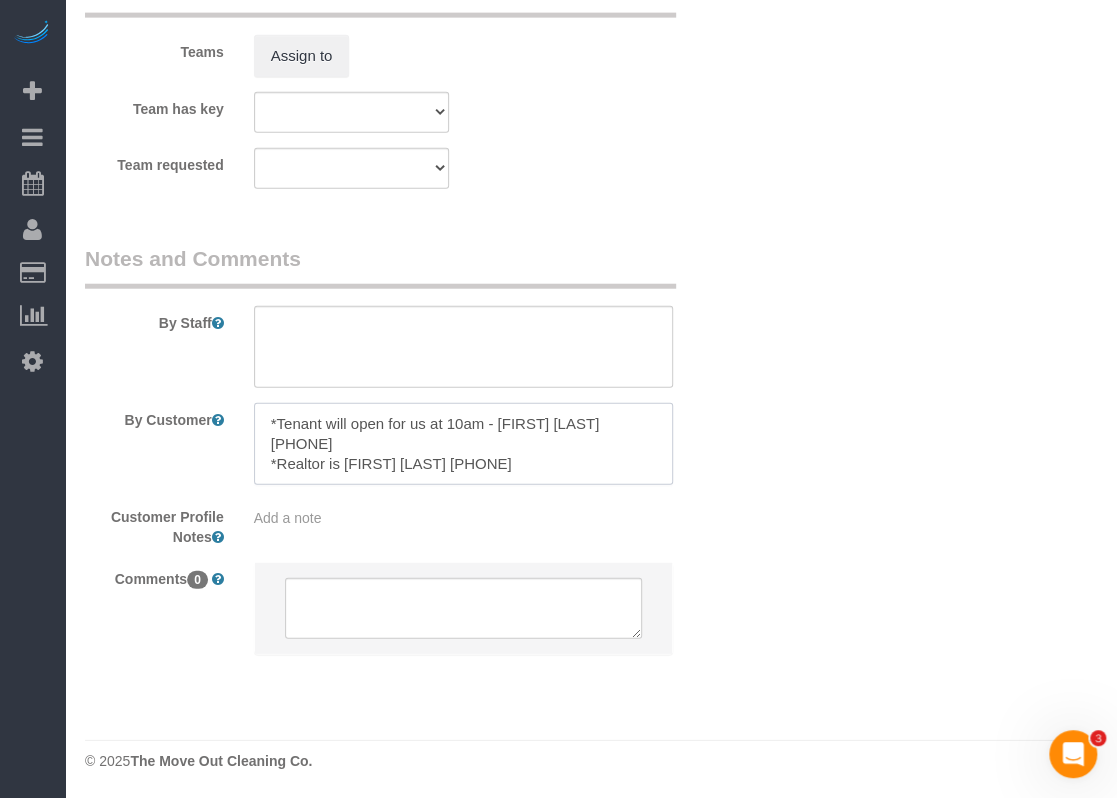 drag, startPoint x: 601, startPoint y: 434, endPoint x: 645, endPoint y: 422, distance: 45.607018 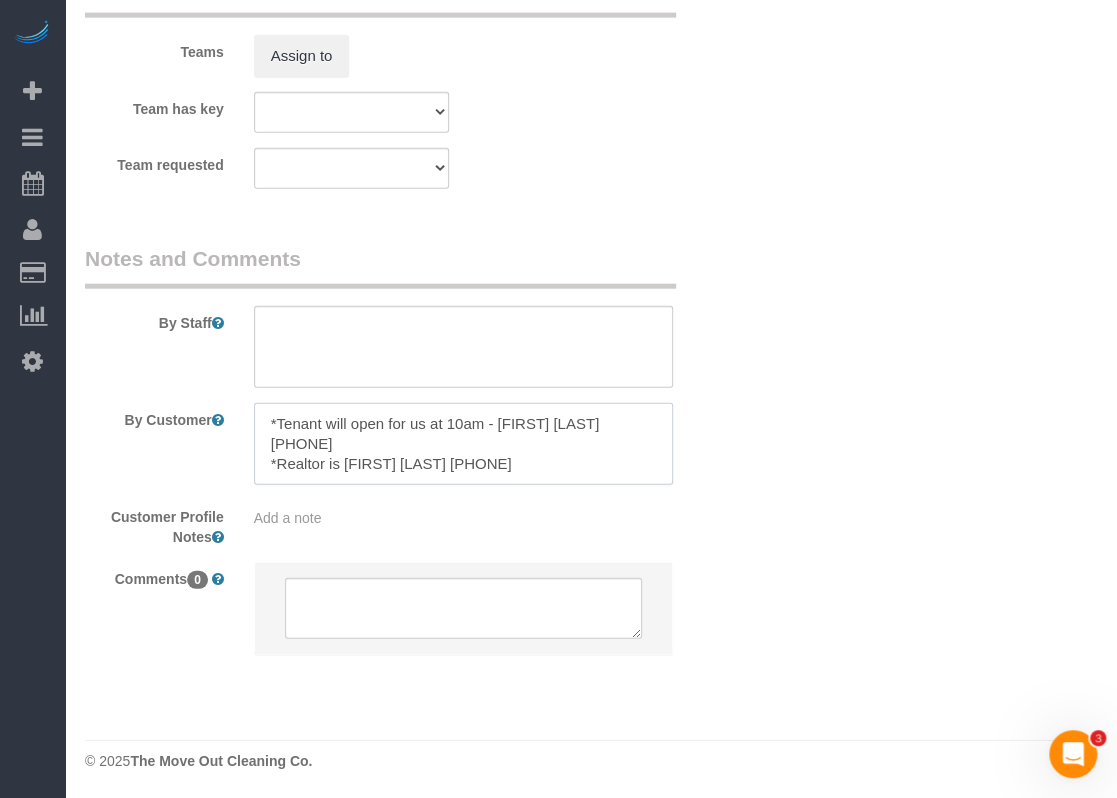 click at bounding box center (464, 444) 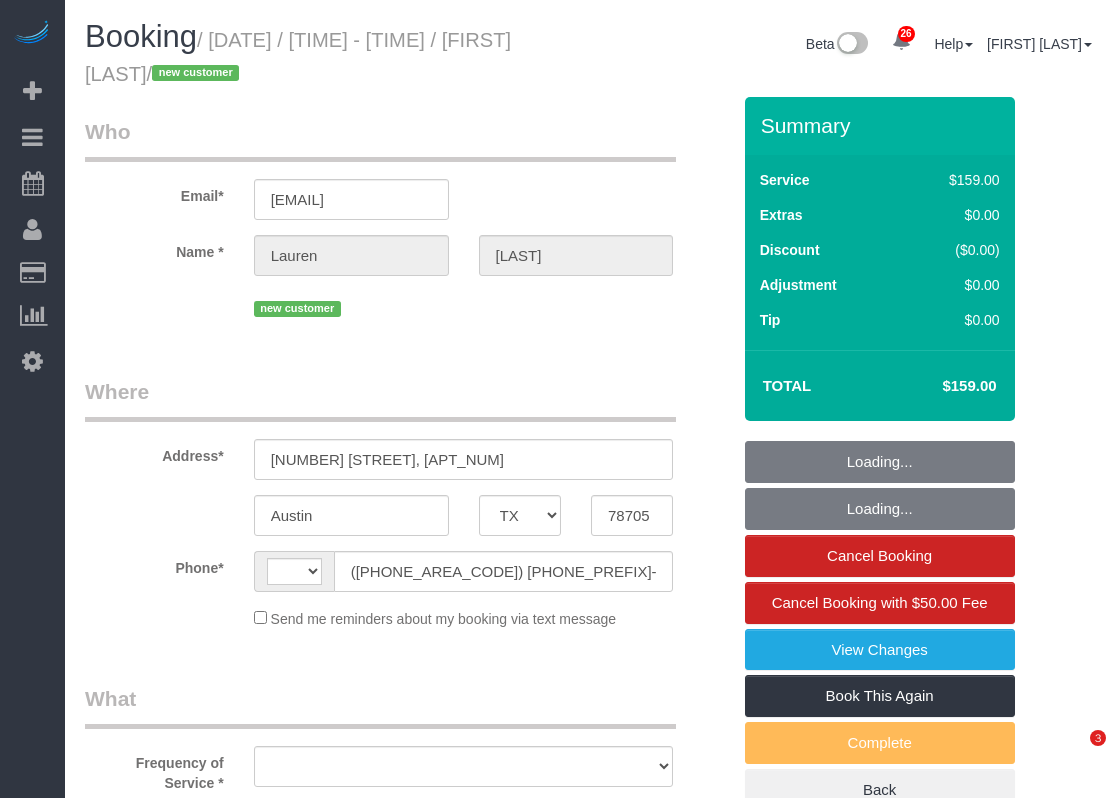 select on "TX" 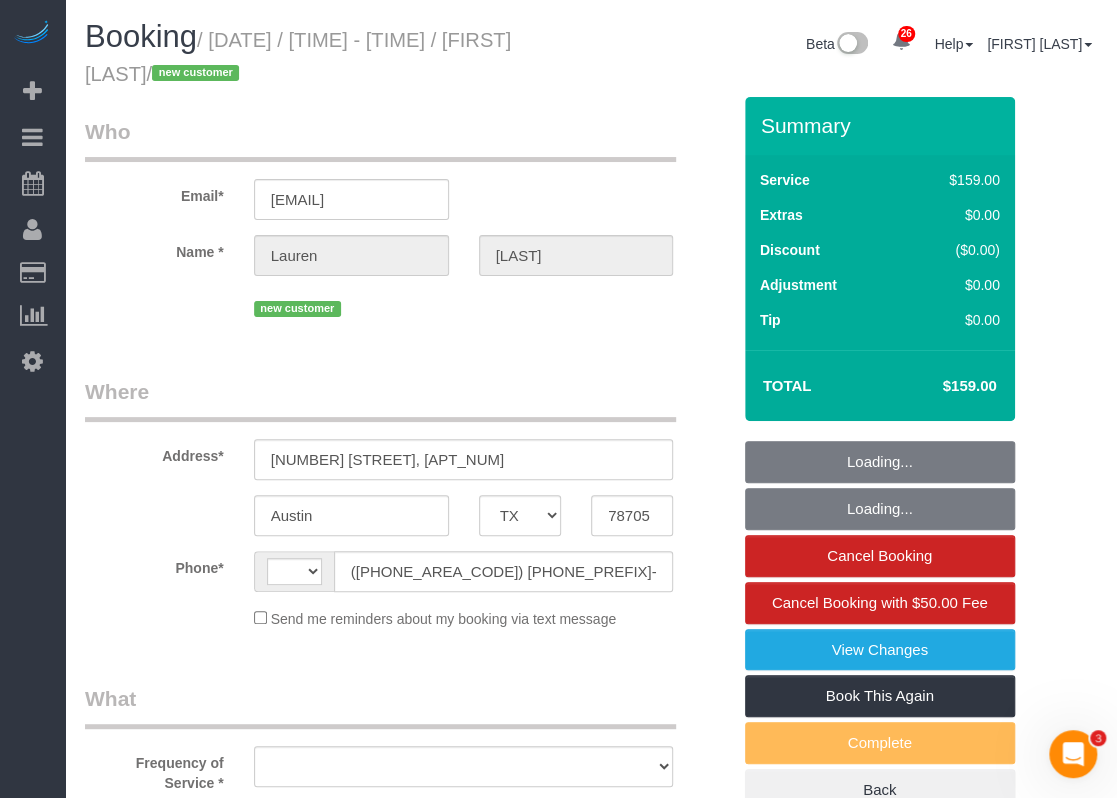 scroll, scrollTop: 0, scrollLeft: 0, axis: both 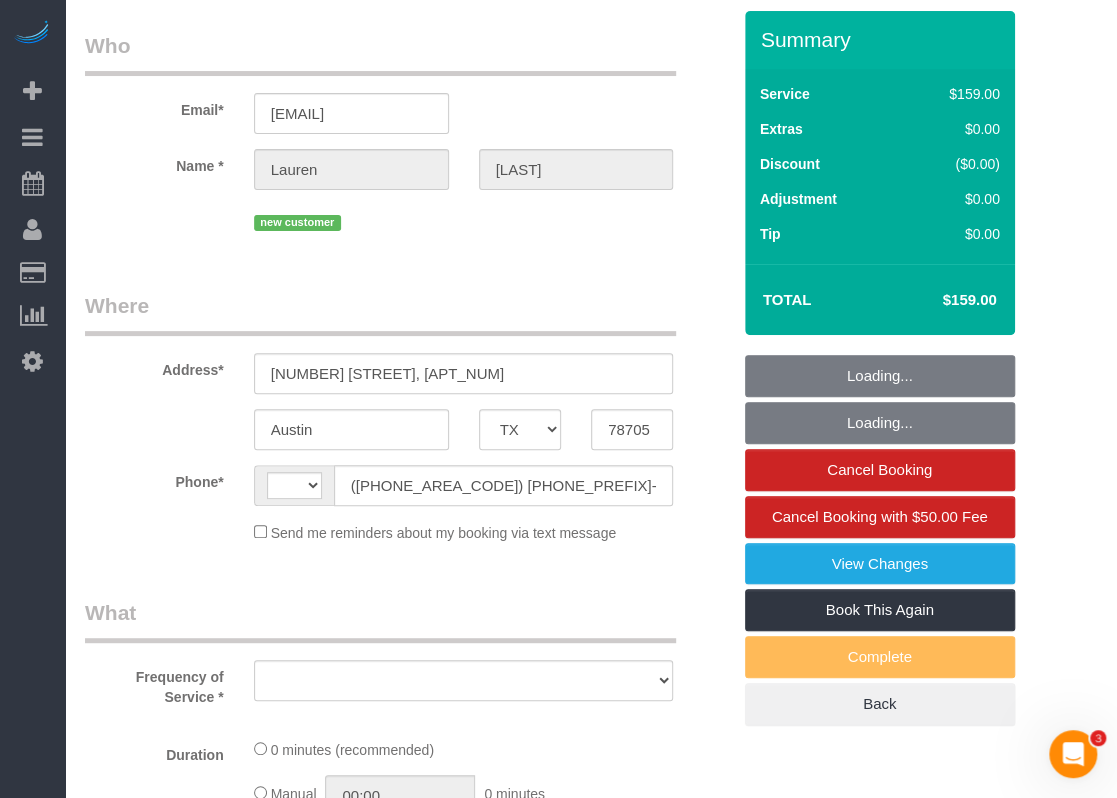 select on "string:US" 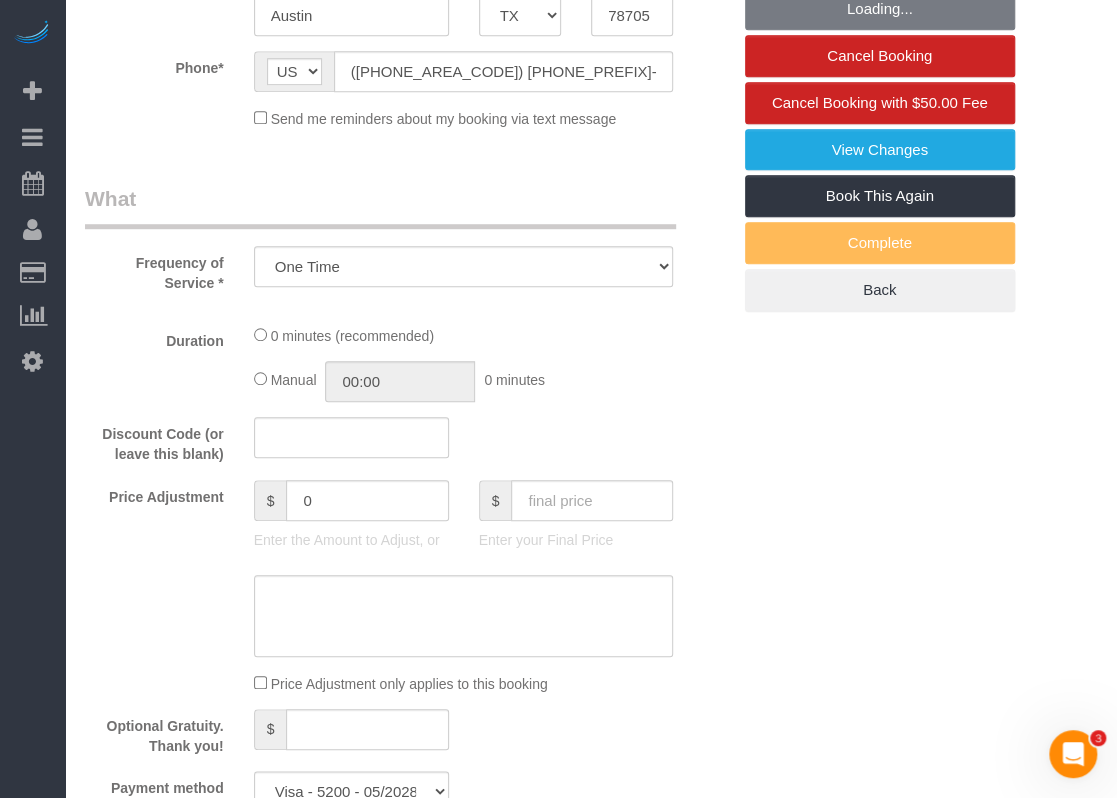 select on "object:1100" 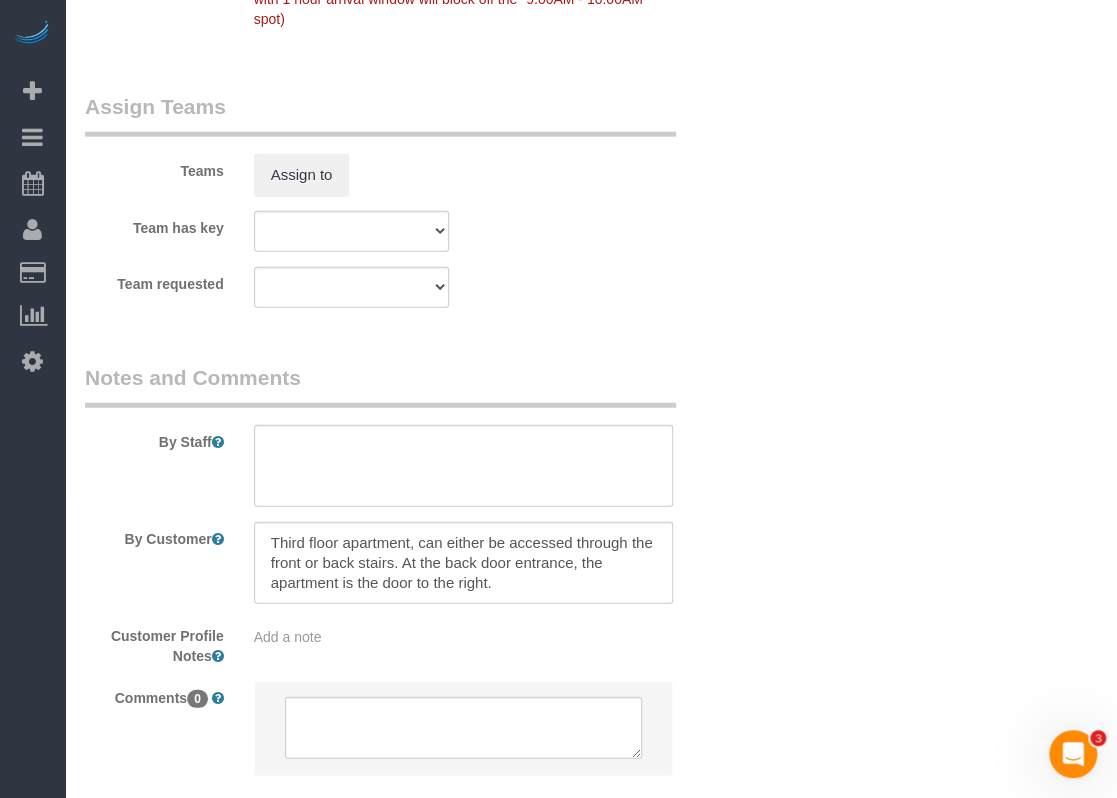 scroll, scrollTop: 2235, scrollLeft: 0, axis: vertical 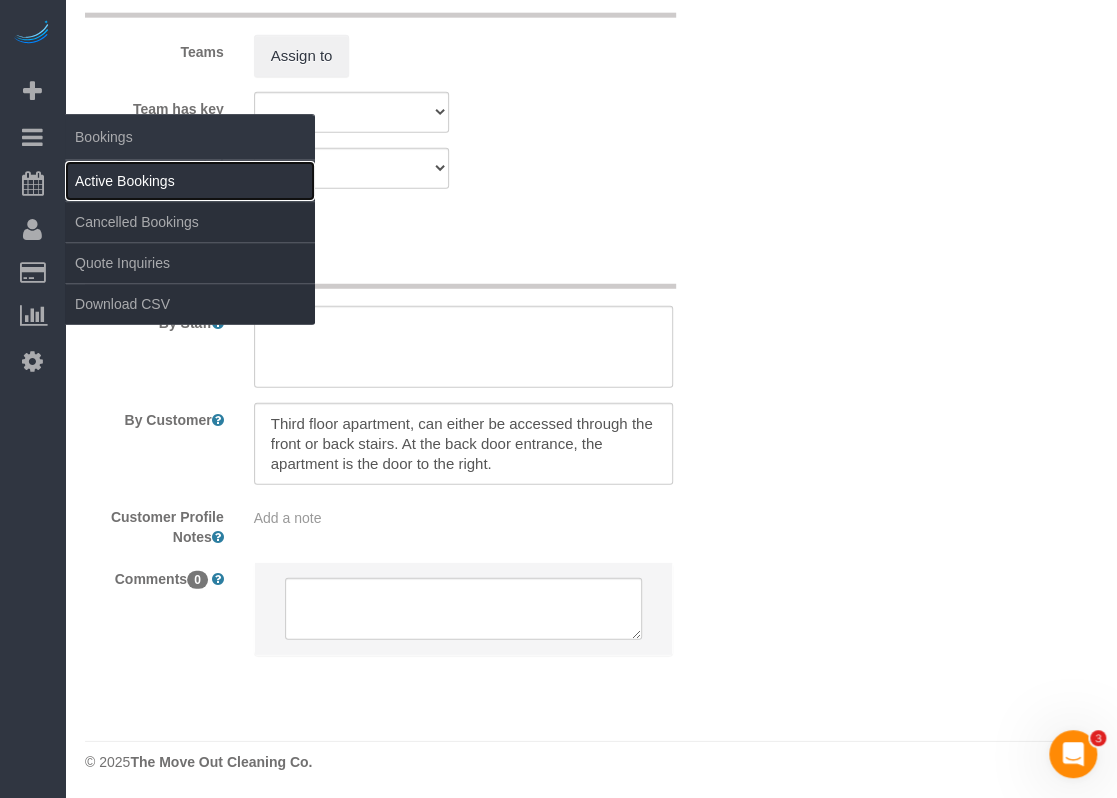 click on "Active Bookings" at bounding box center [190, 181] 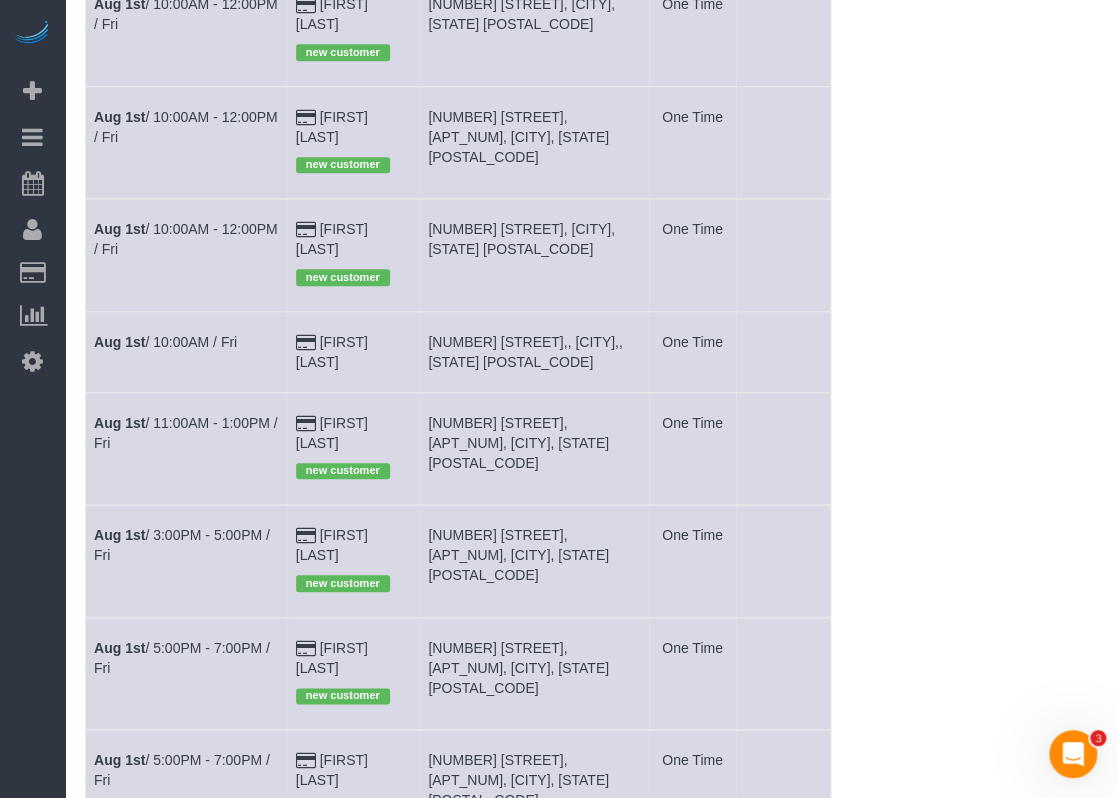 scroll, scrollTop: 600, scrollLeft: 0, axis: vertical 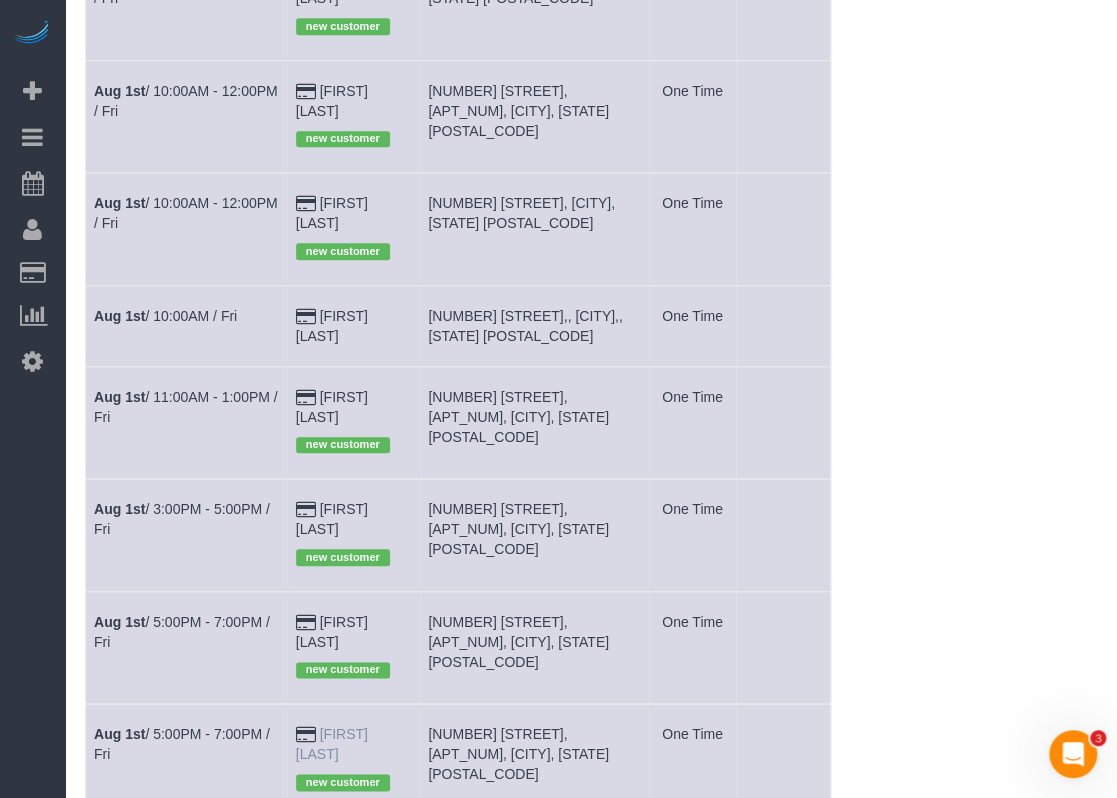 drag, startPoint x: 402, startPoint y: 599, endPoint x: 320, endPoint y: 595, distance: 82.0975 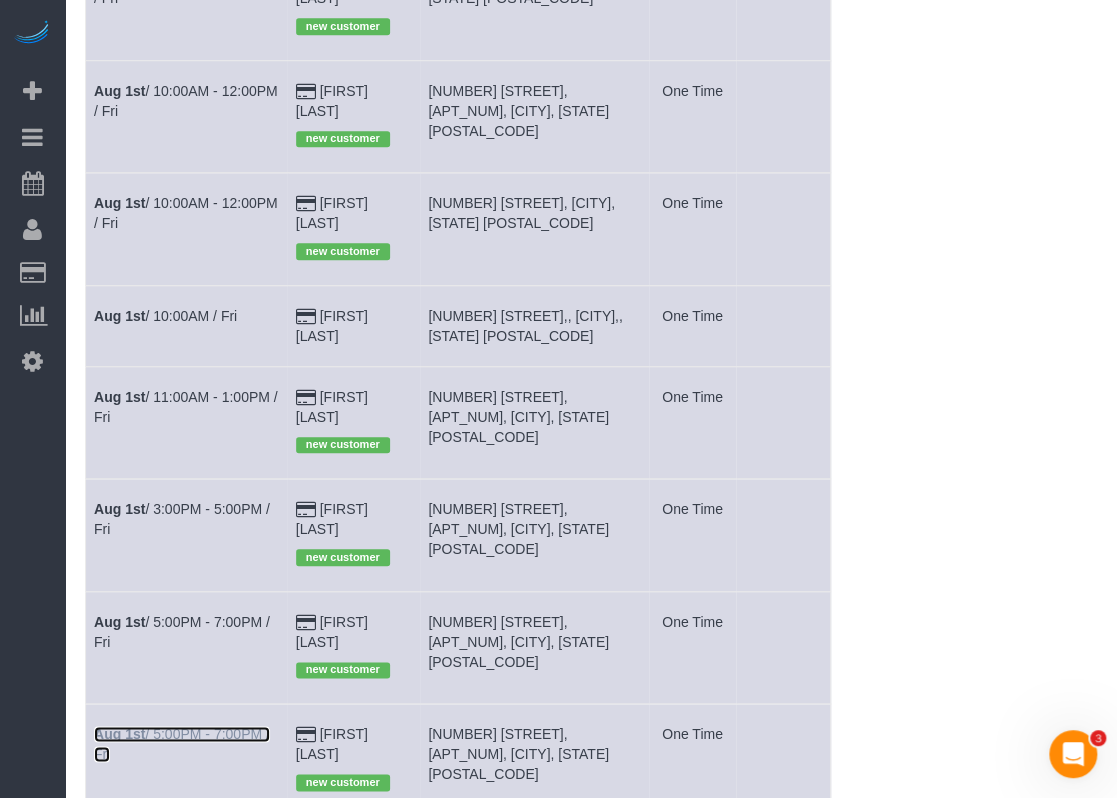 click on "[DATE]
/ [TIME] - [TIME] / [DAY]" at bounding box center (182, 744) 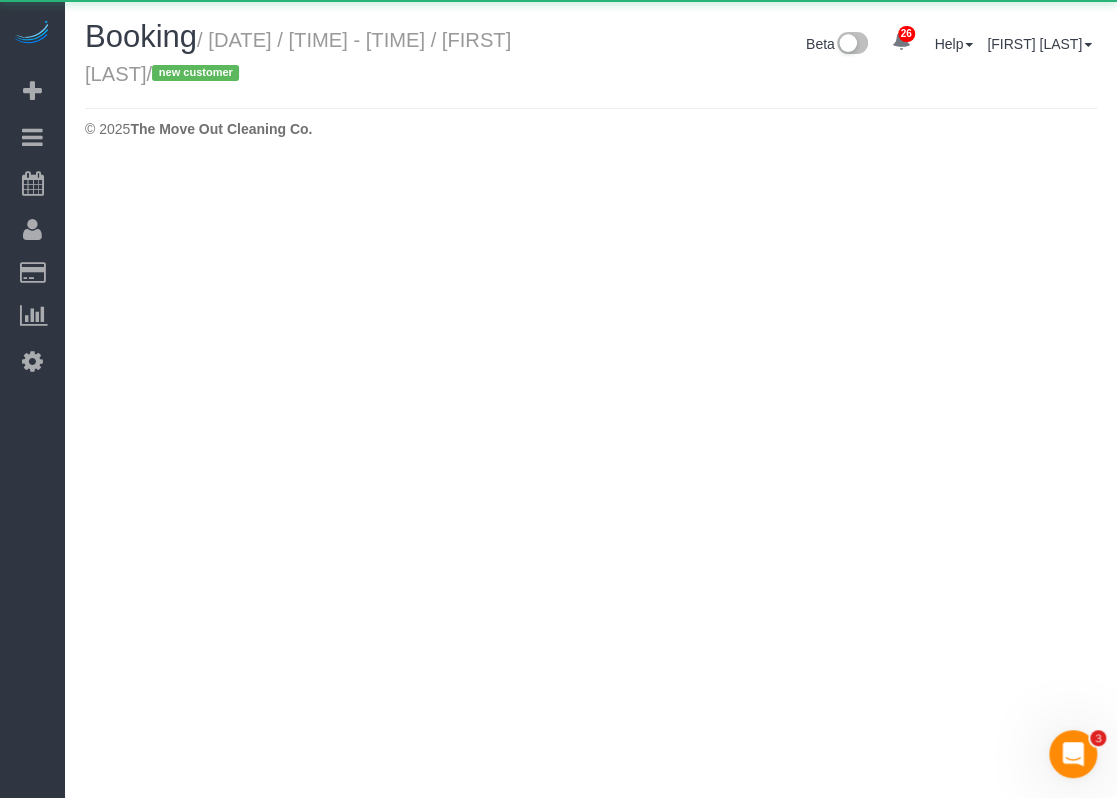 select on "TX" 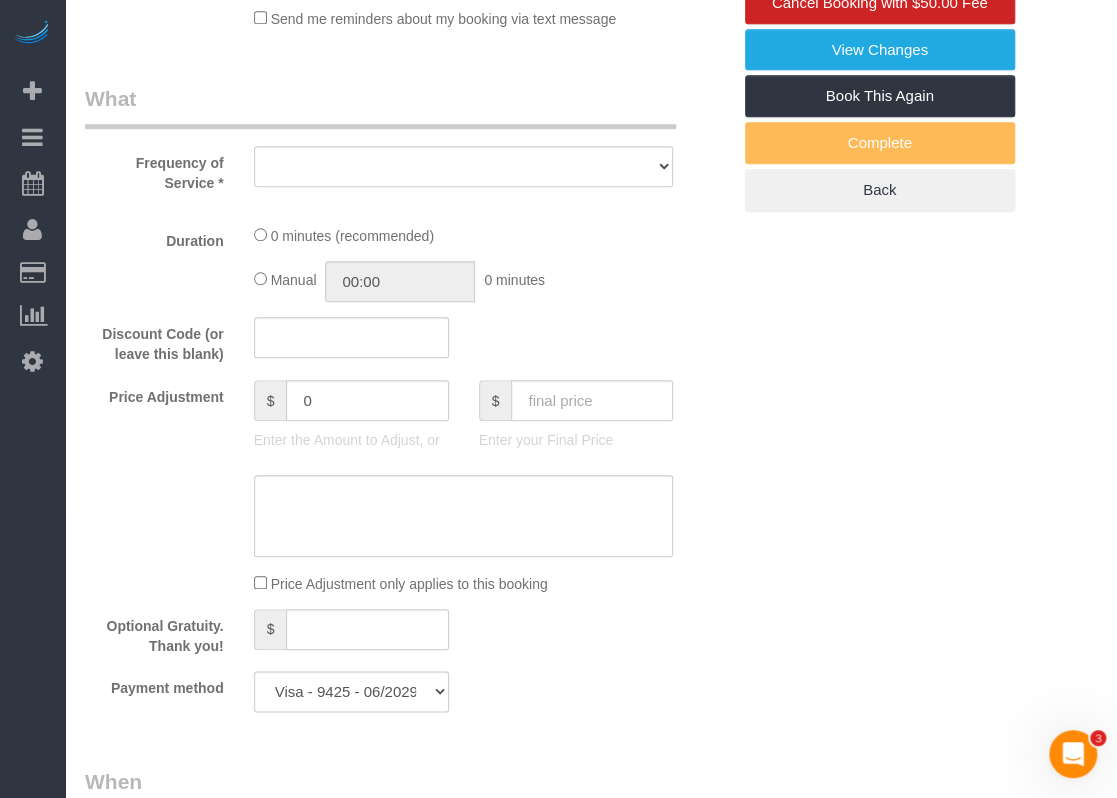 select on "object:2047" 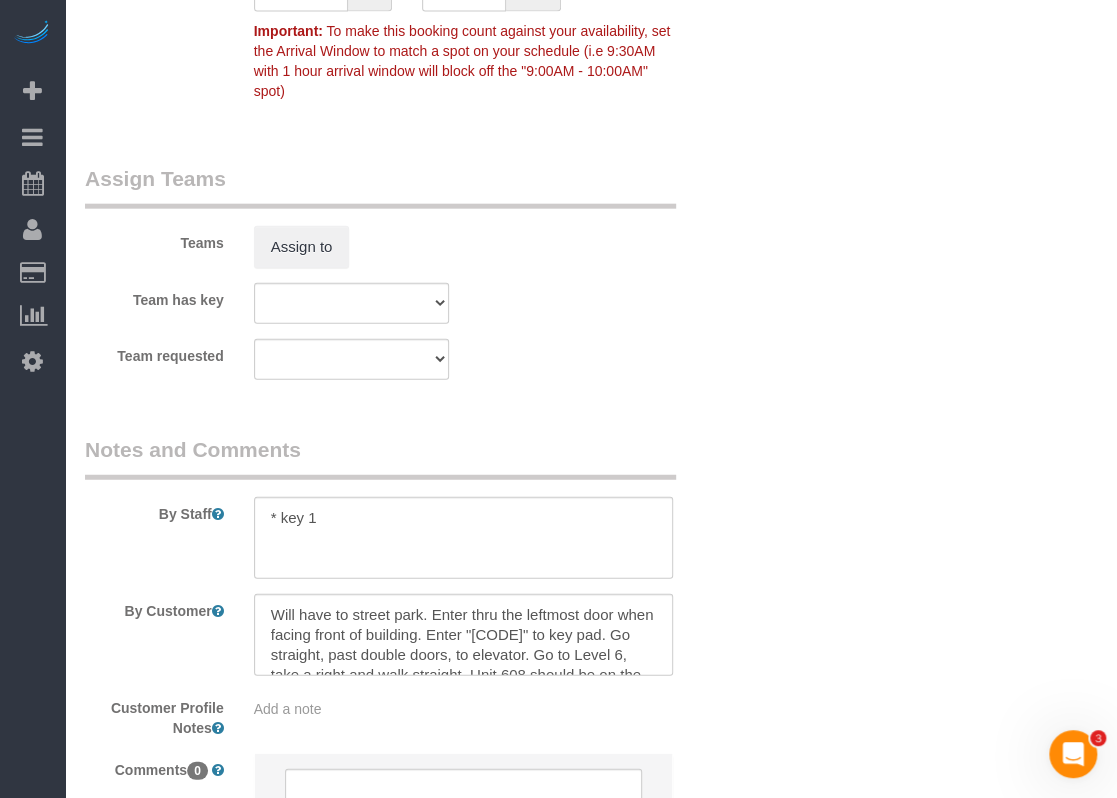 scroll, scrollTop: 2100, scrollLeft: 0, axis: vertical 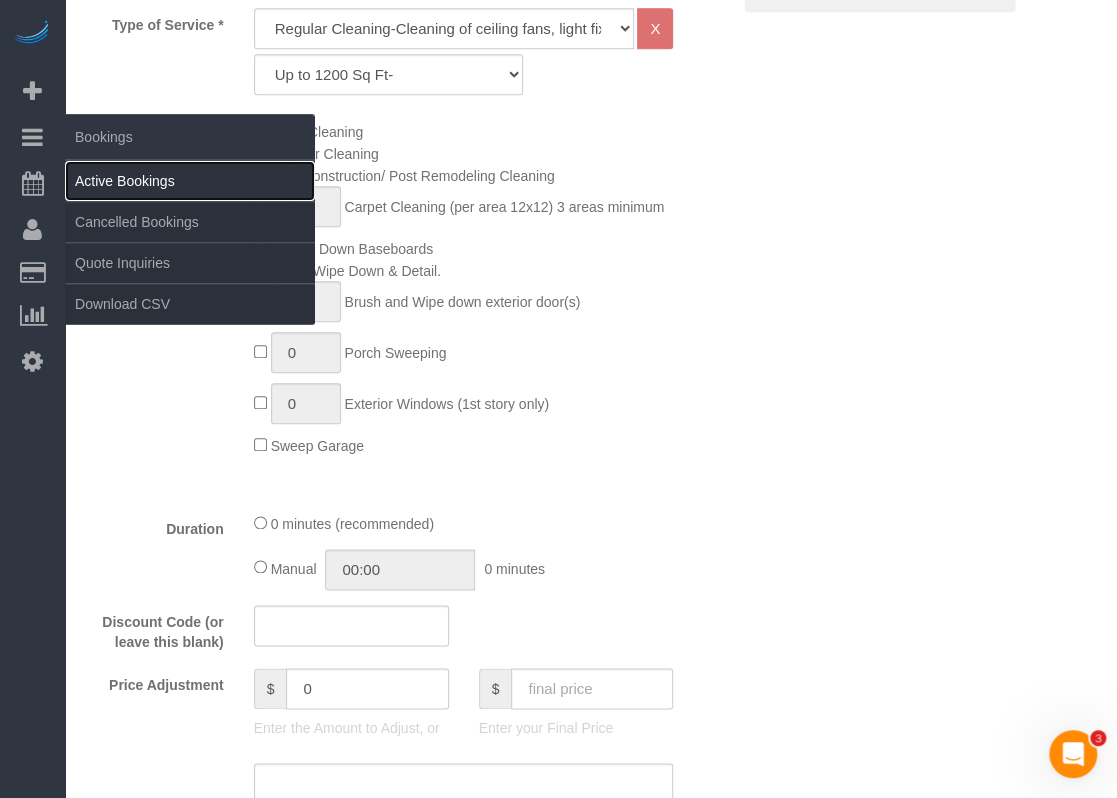 click on "Active Bookings" at bounding box center (190, 181) 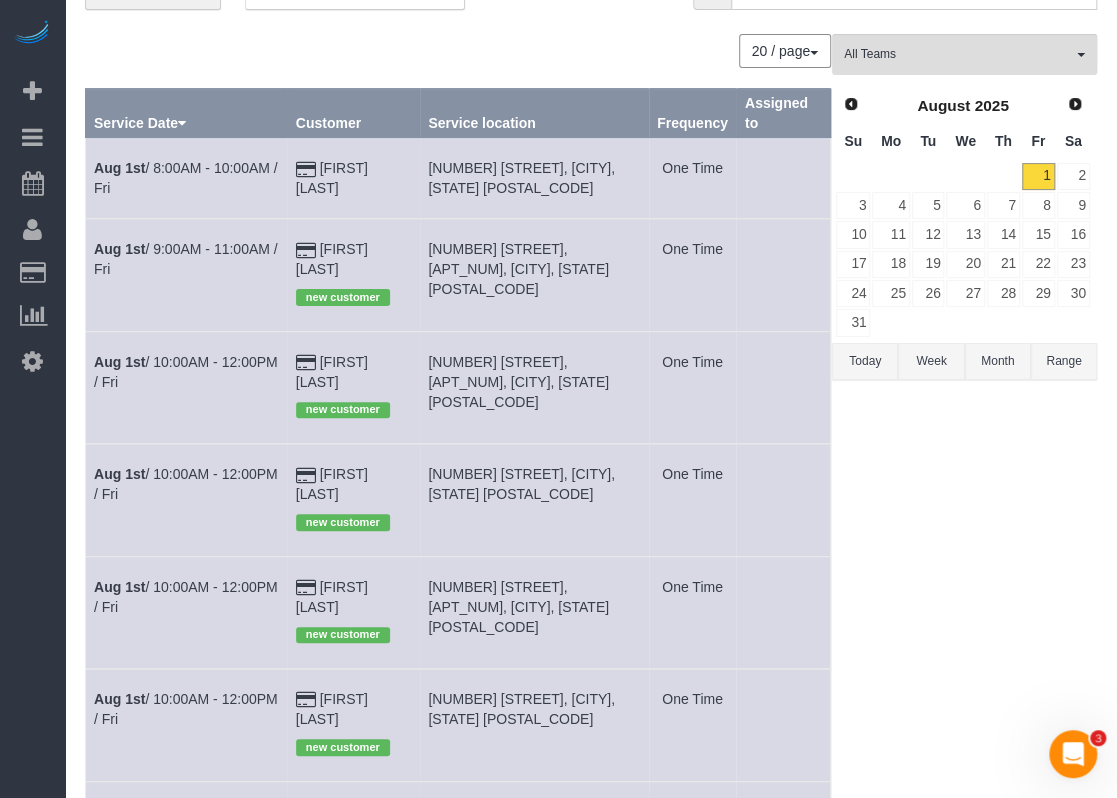 scroll, scrollTop: 0, scrollLeft: 0, axis: both 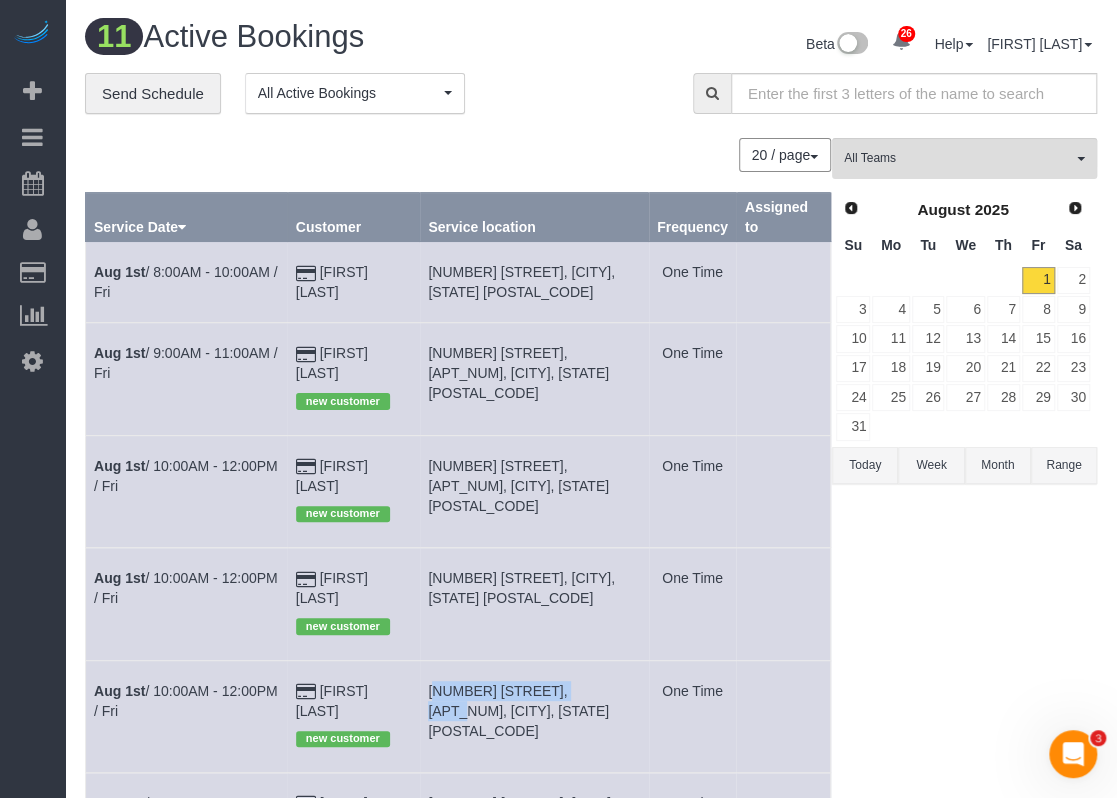 drag, startPoint x: 434, startPoint y: 628, endPoint x: 594, endPoint y: 629, distance: 160.00313 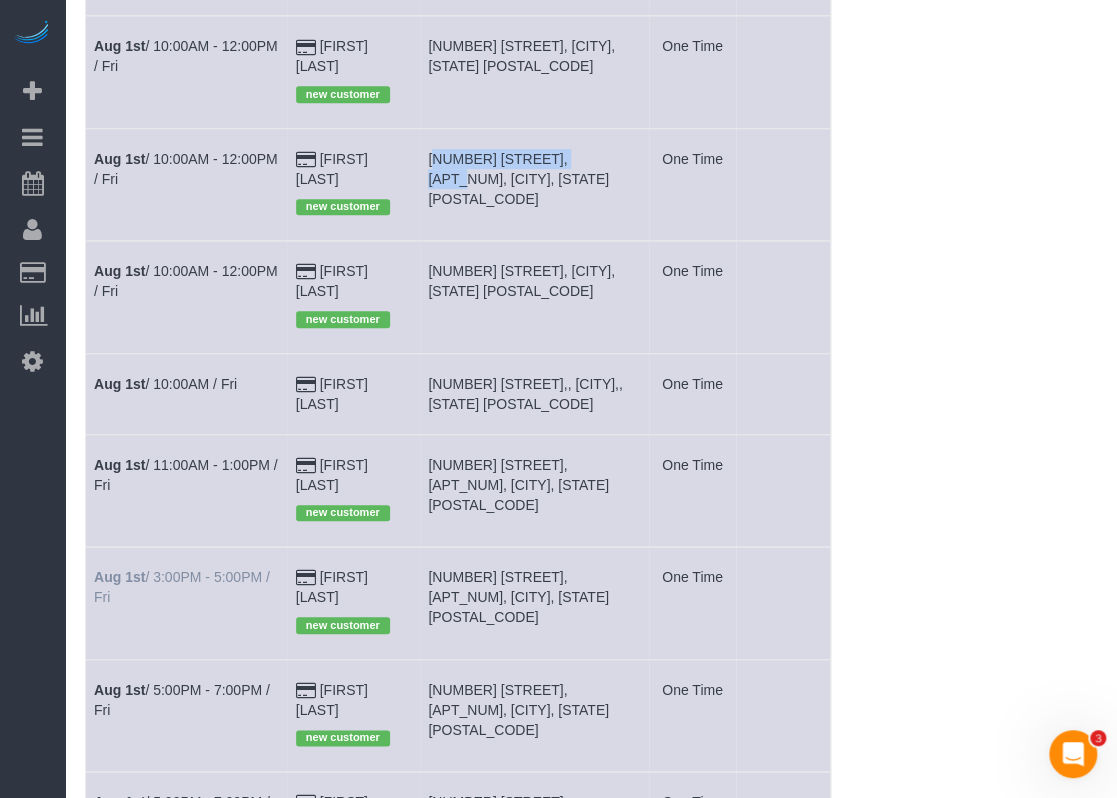 scroll, scrollTop: 600, scrollLeft: 0, axis: vertical 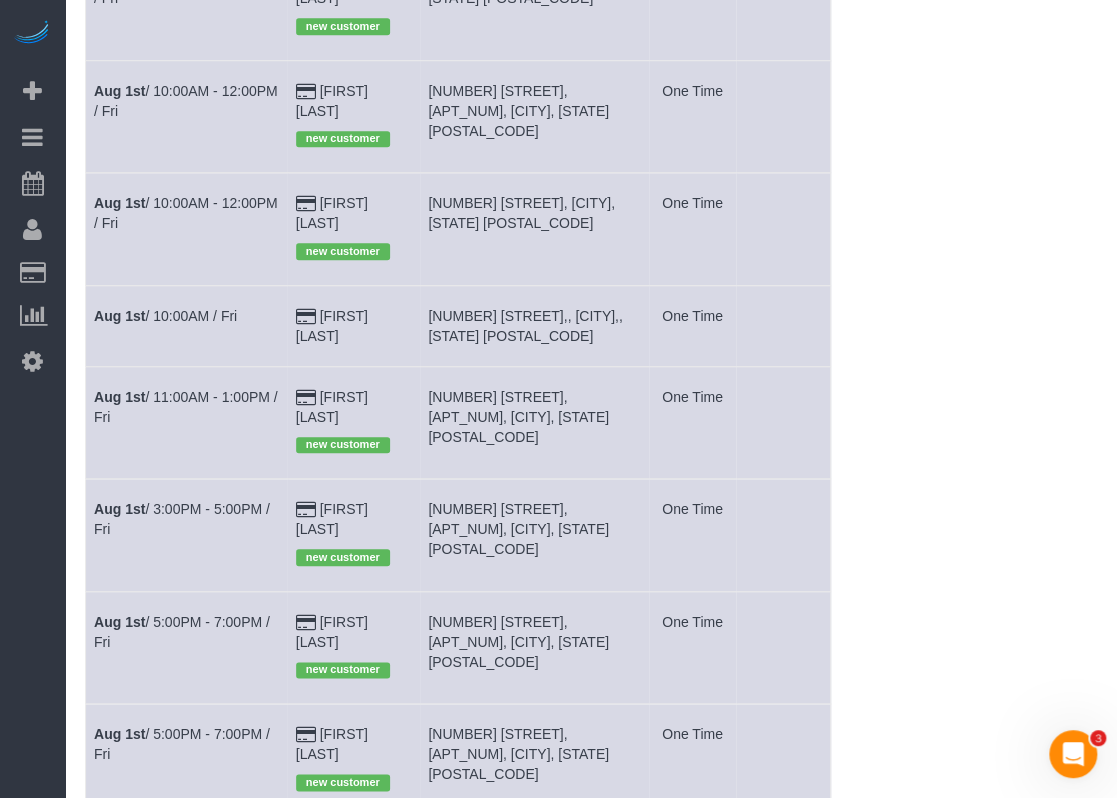 click on "[DATE]
/ [TIME] - [TIME] / [DAY]" at bounding box center [187, 760] 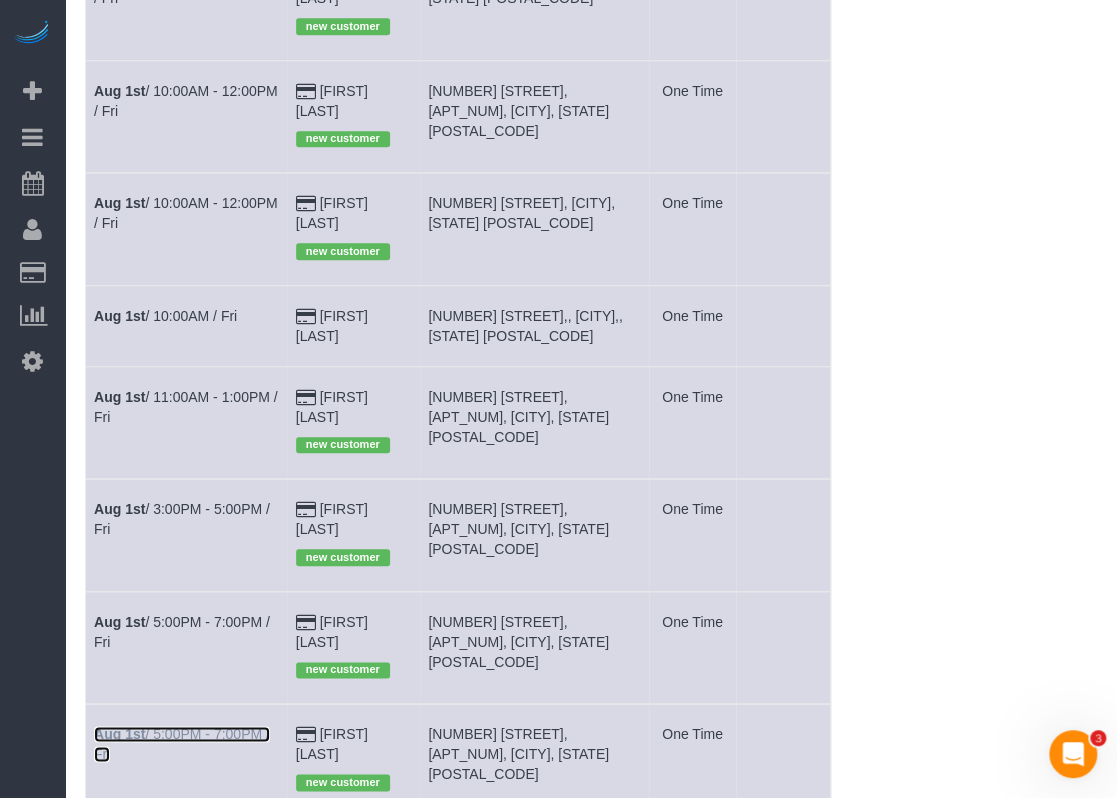 click on "[DATE]
/ [TIME] - [TIME] / [DAY]" at bounding box center [182, 744] 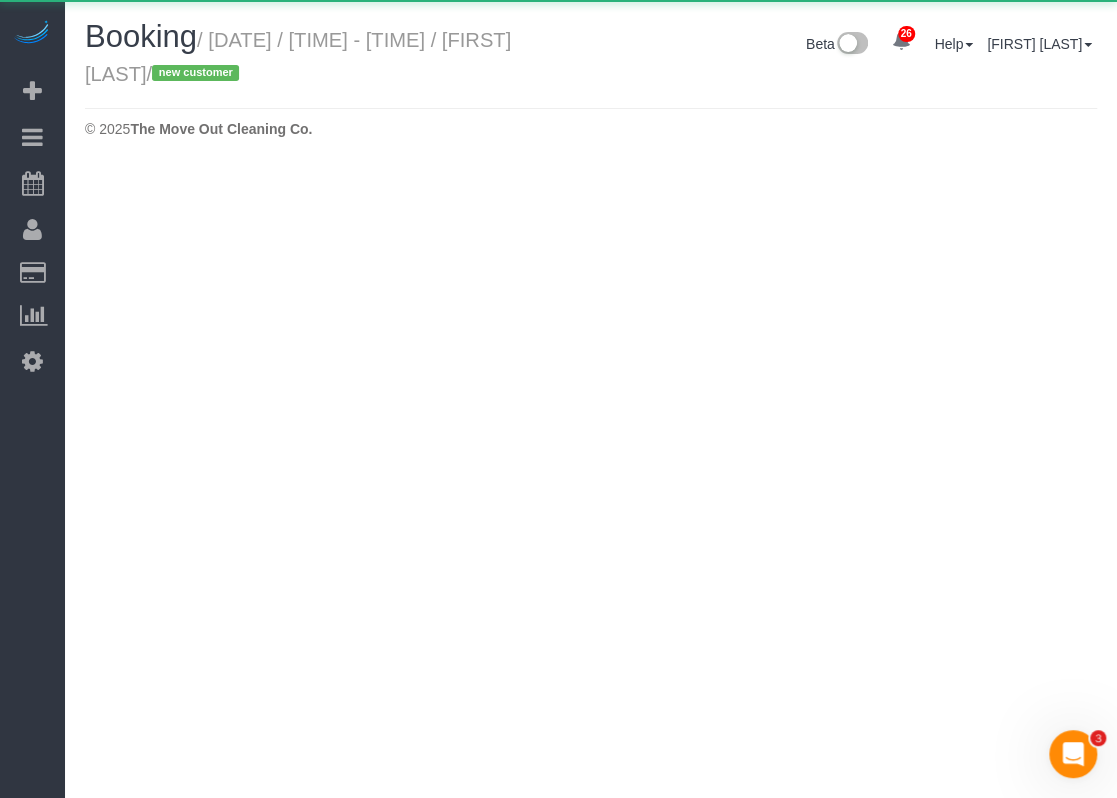 scroll, scrollTop: 0, scrollLeft: 0, axis: both 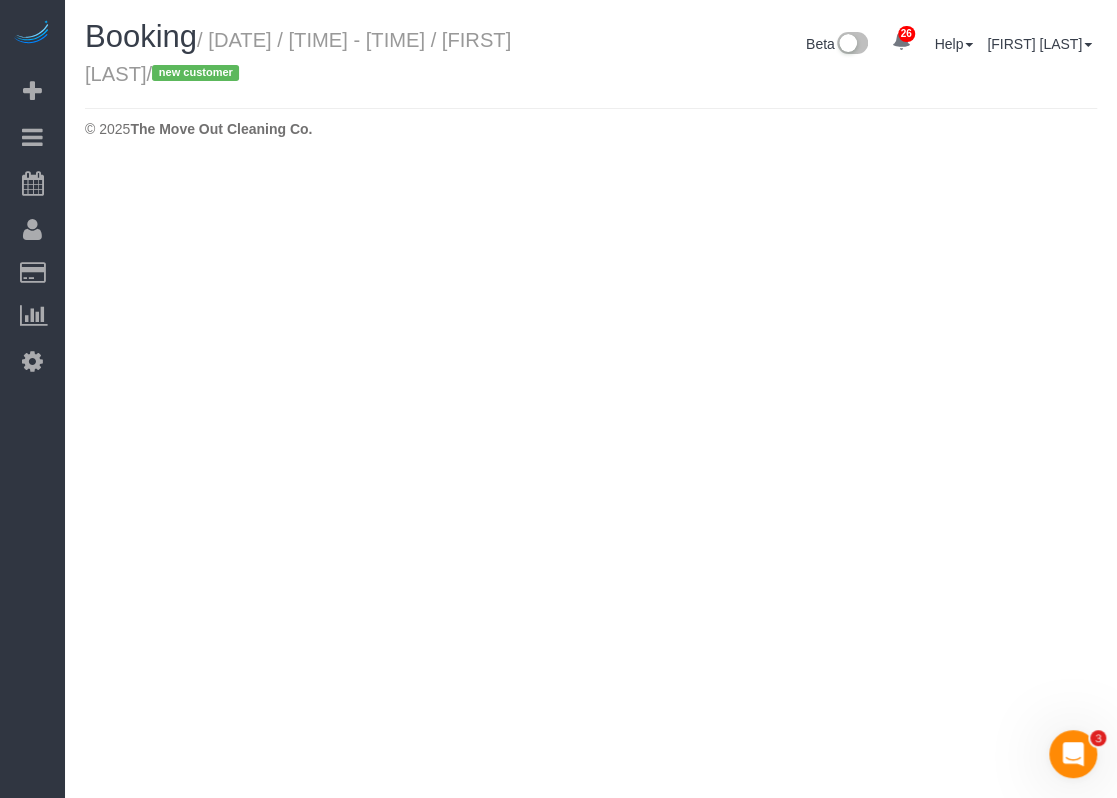 select on "TX" 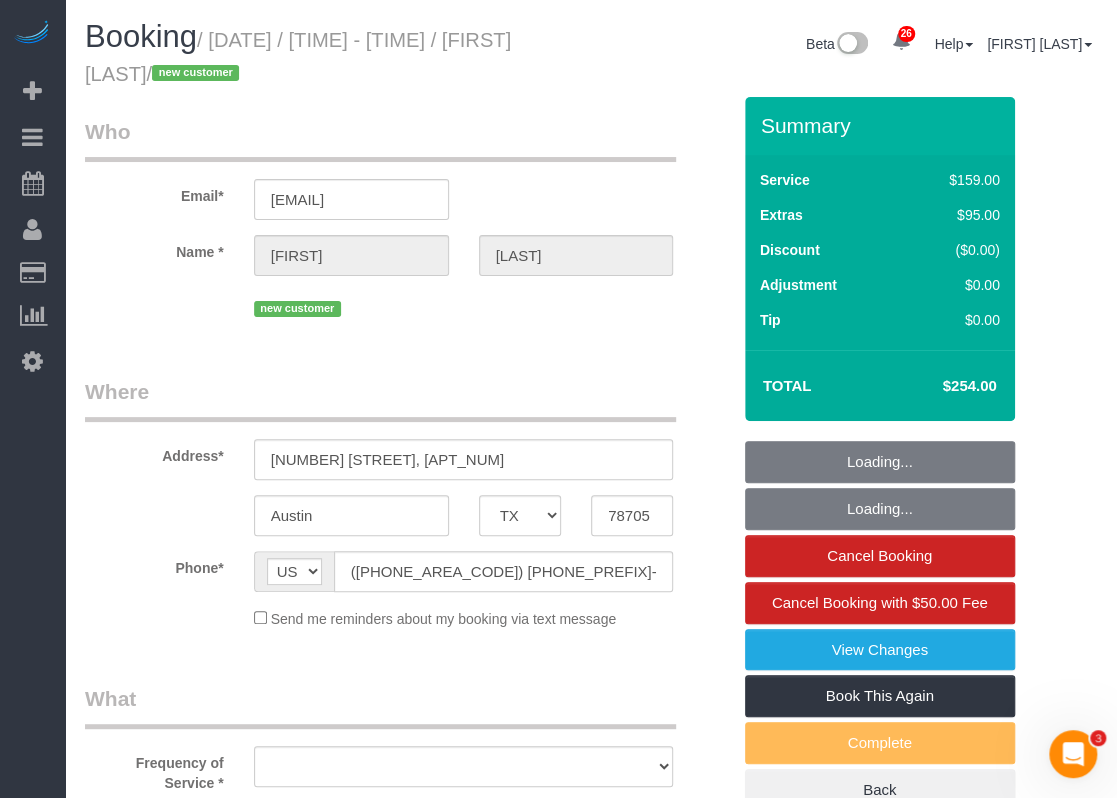 select on "string:fspay-92422470-c057-4097-bdc3-54e5f7288a4f" 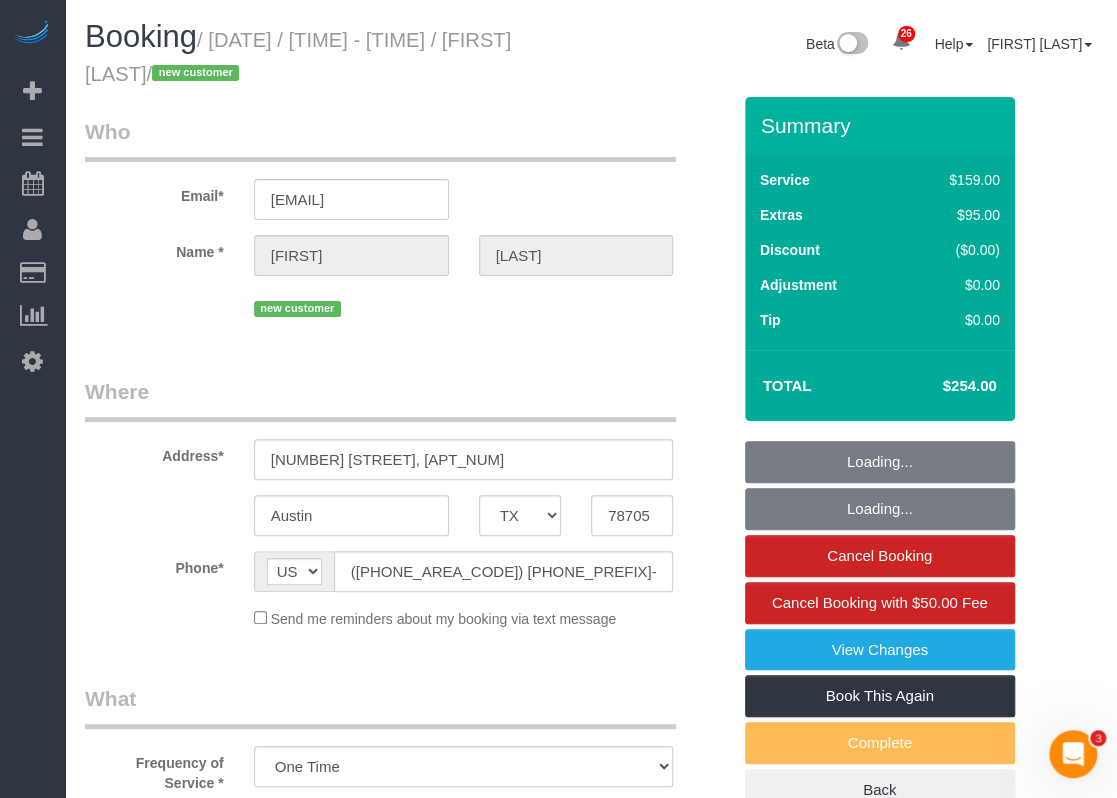 select on "3" 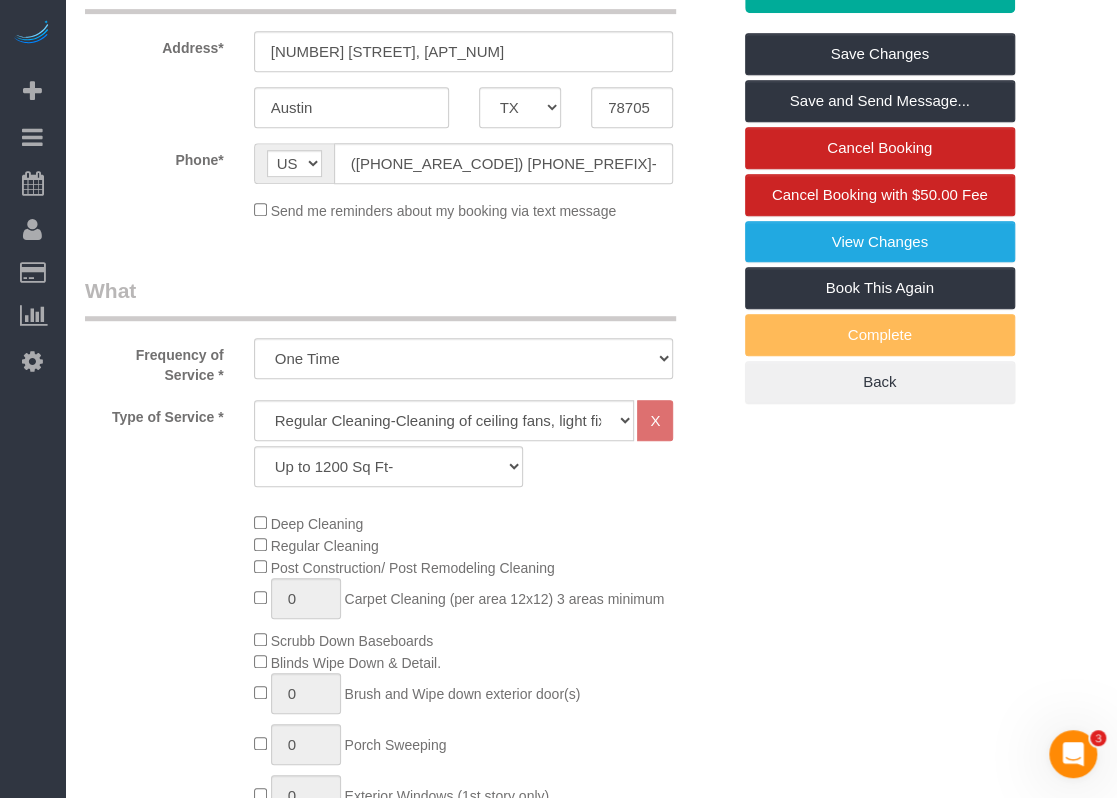 scroll, scrollTop: 100, scrollLeft: 0, axis: vertical 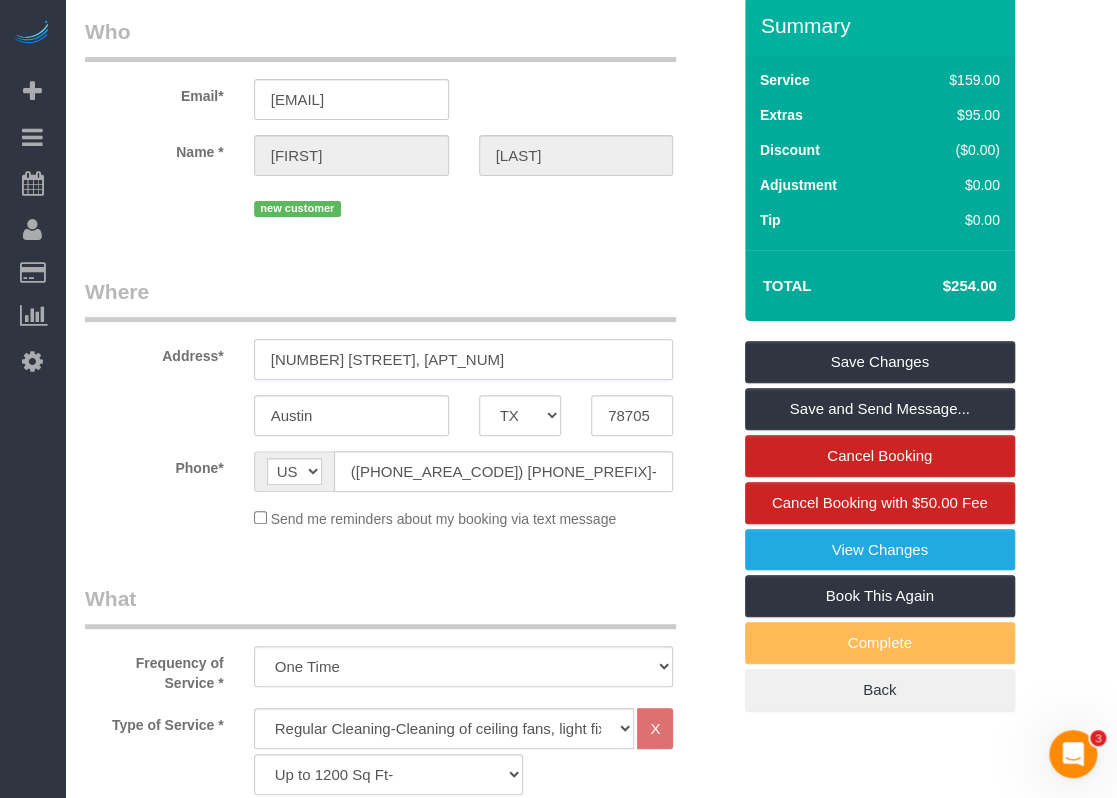 drag, startPoint x: 430, startPoint y: 358, endPoint x: 252, endPoint y: 355, distance: 178.02528 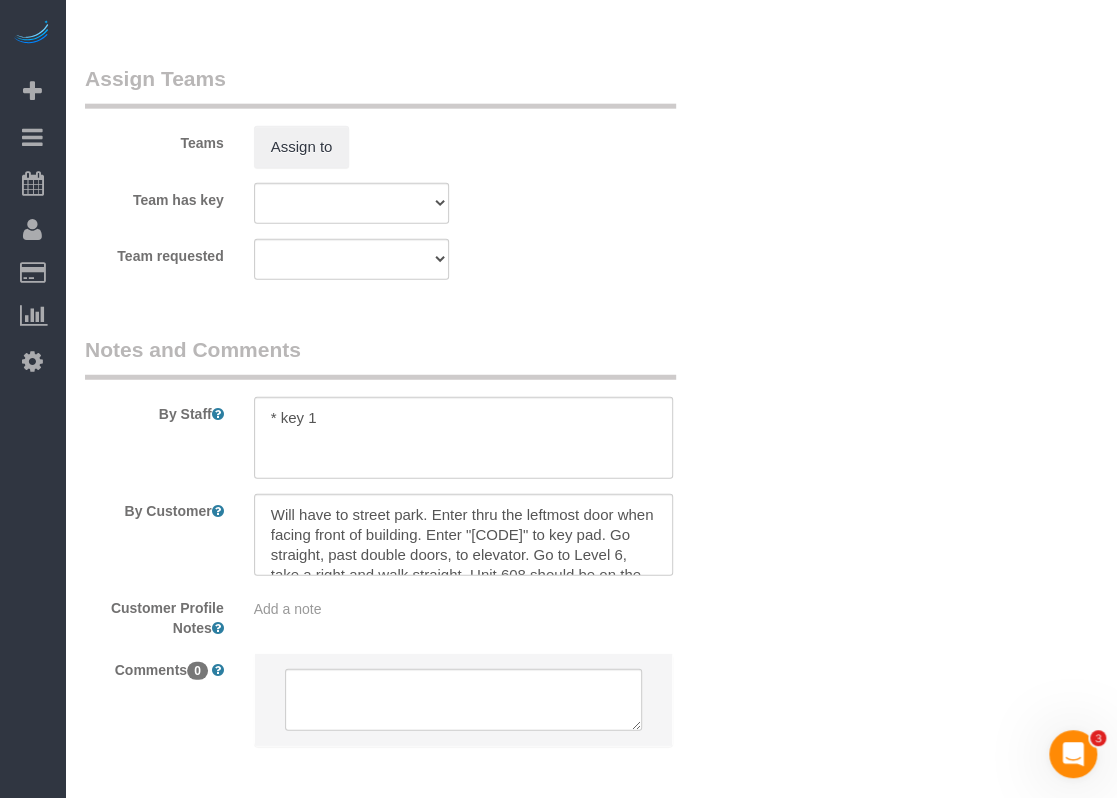 scroll, scrollTop: 2135, scrollLeft: 0, axis: vertical 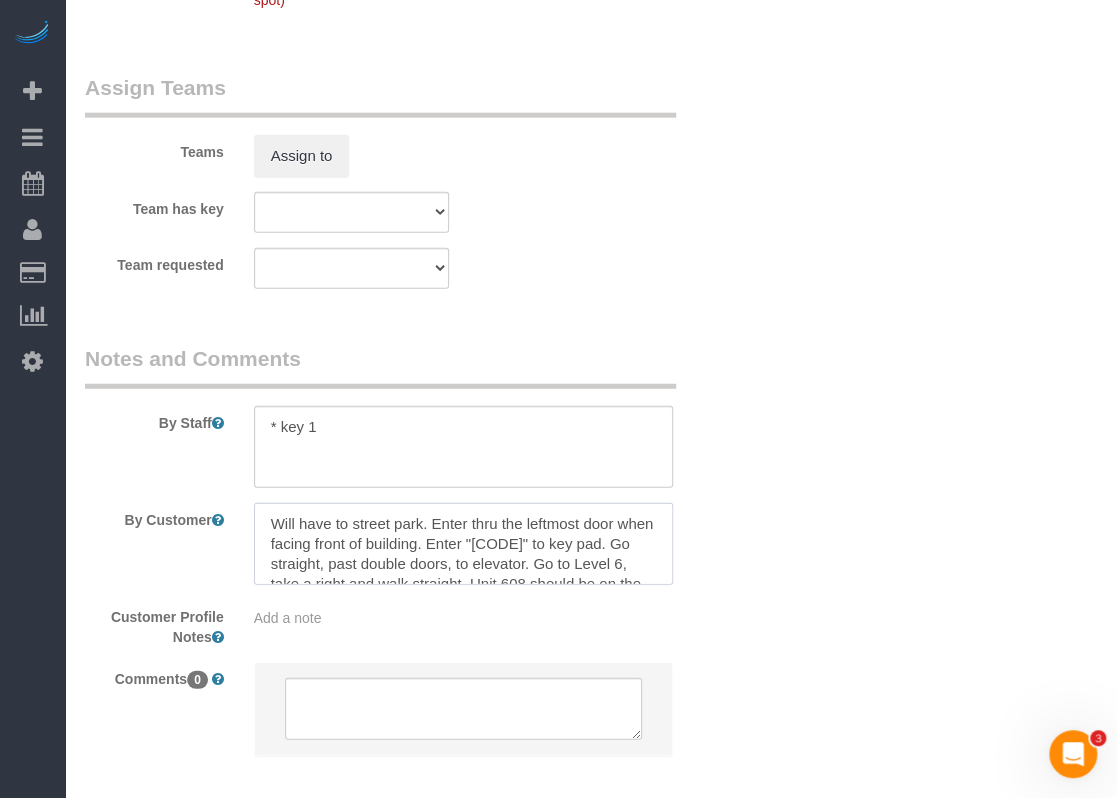 drag, startPoint x: 552, startPoint y: 536, endPoint x: 512, endPoint y: 537, distance: 40.012497 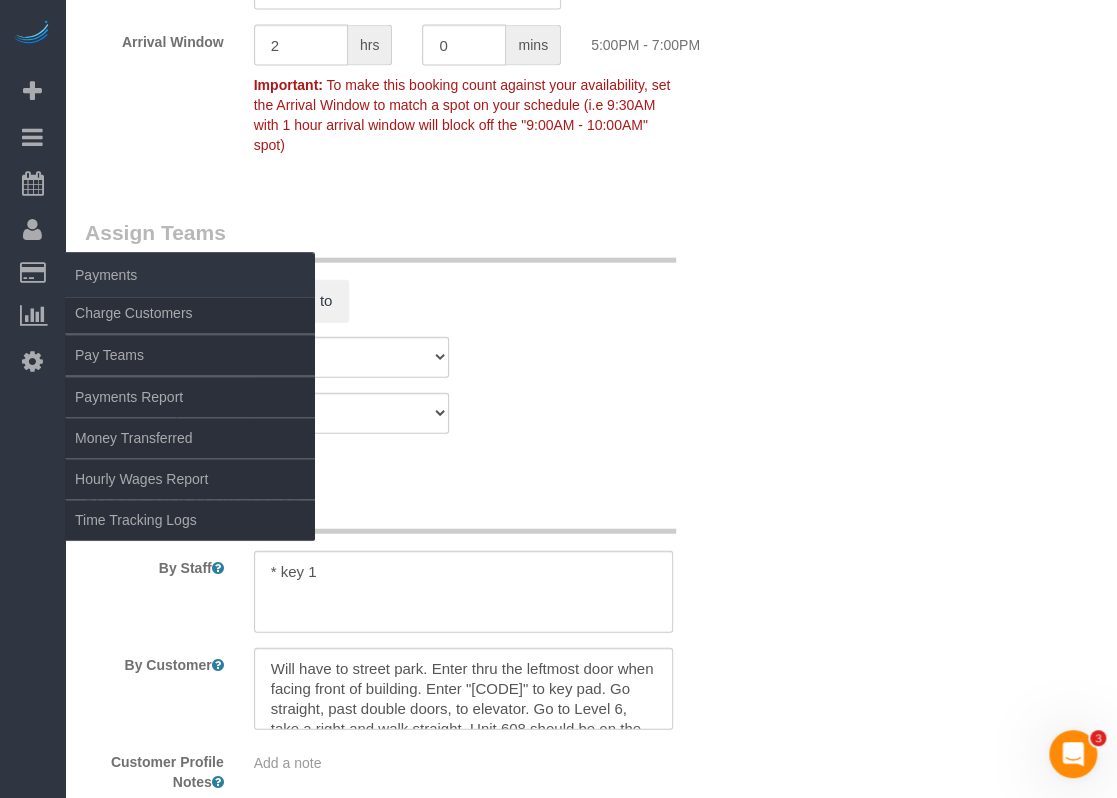 scroll, scrollTop: 1735, scrollLeft: 0, axis: vertical 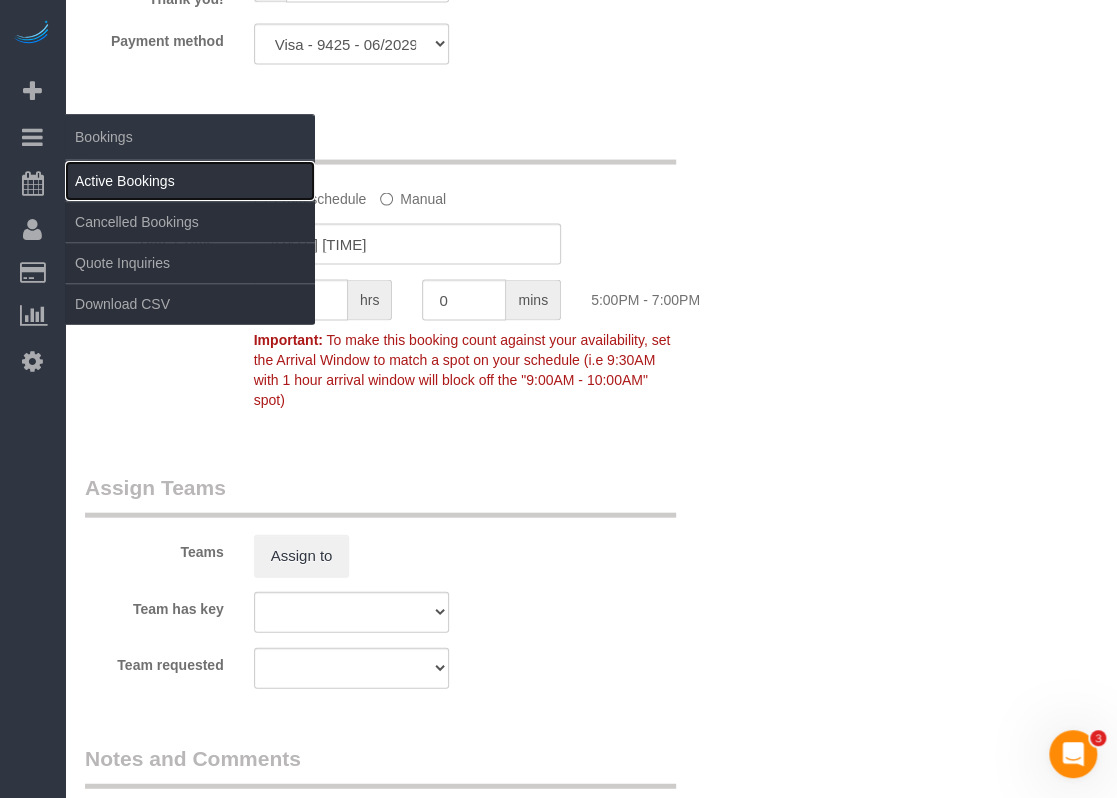click on "Active Bookings" at bounding box center [190, 181] 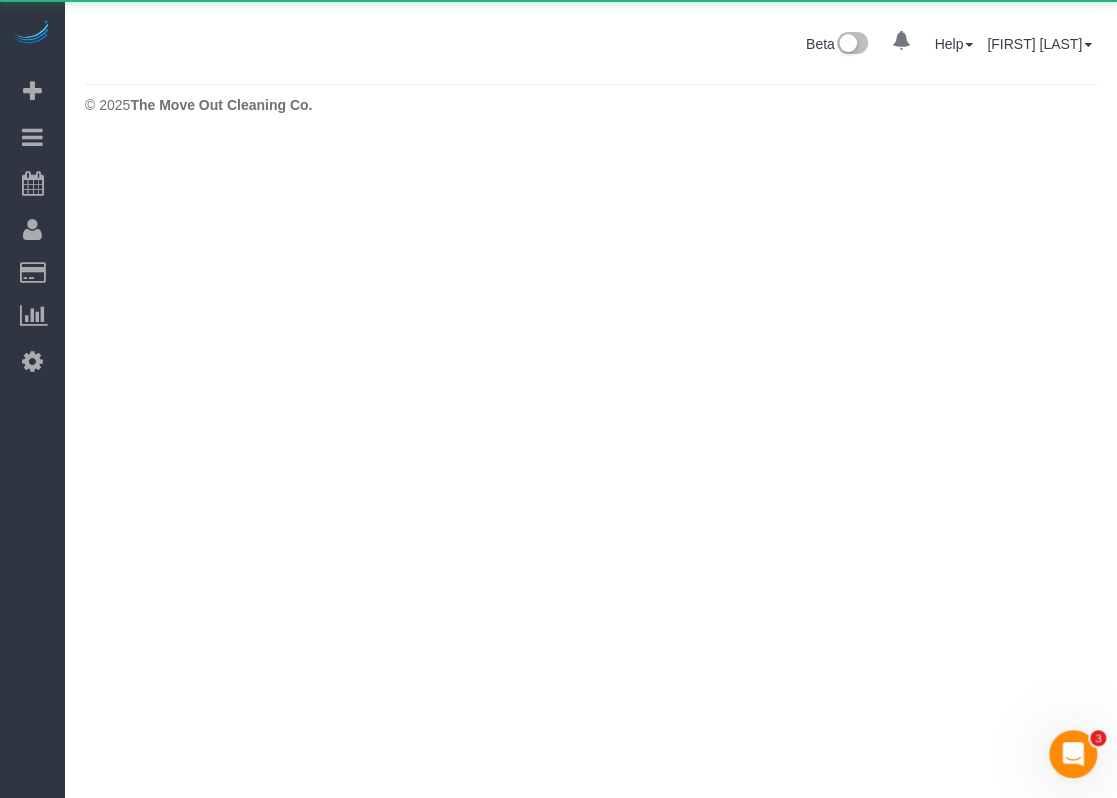 scroll, scrollTop: 0, scrollLeft: 0, axis: both 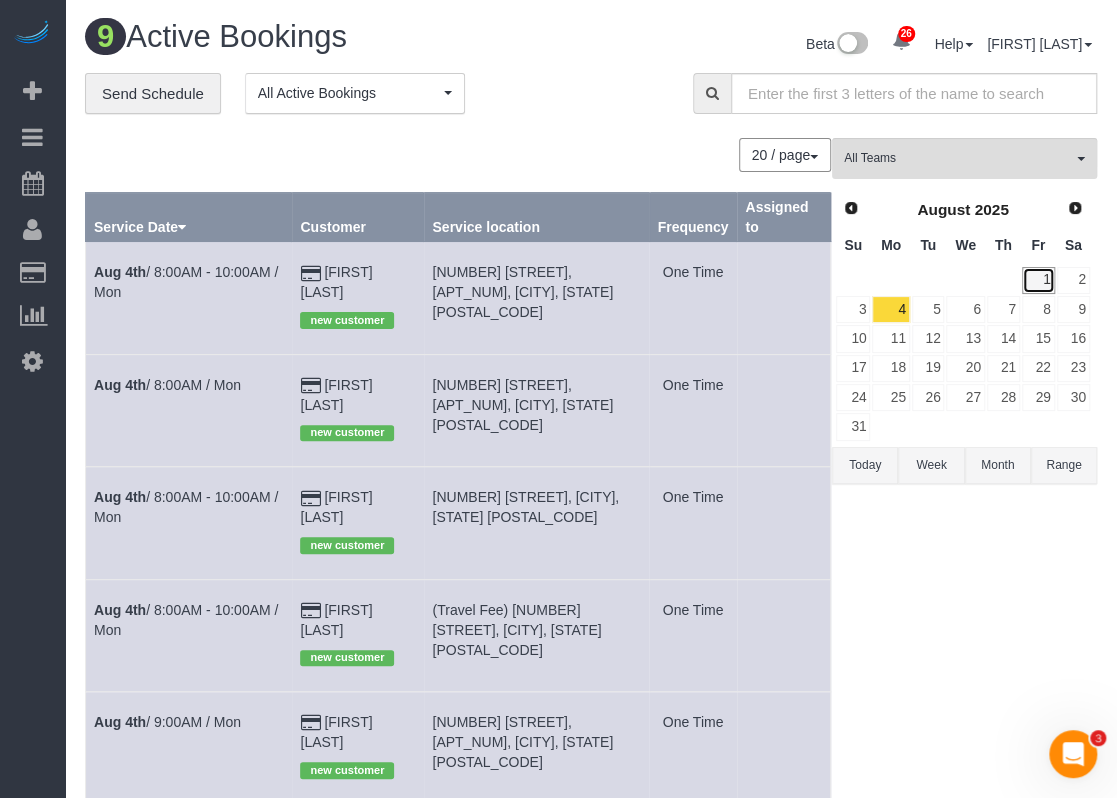 click on "1" at bounding box center [1038, 280] 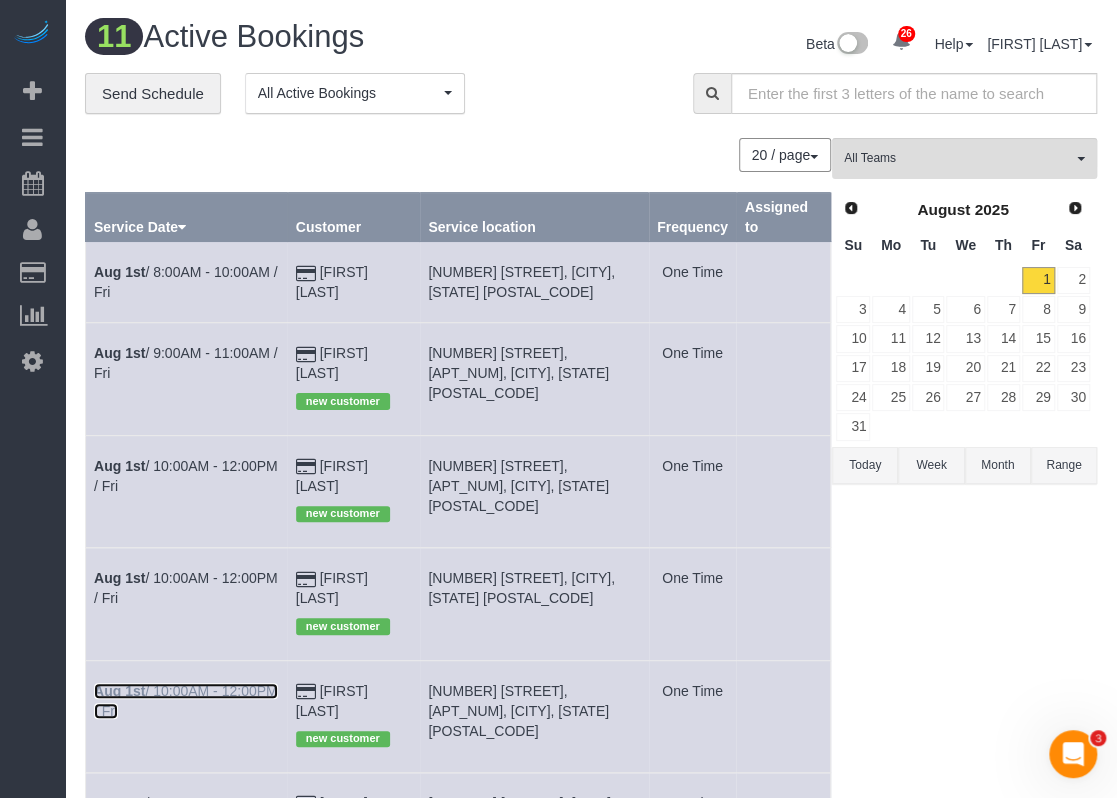 click on "[DATE]
/ [TIME] - [TIME] / [DAY]" at bounding box center (186, 701) 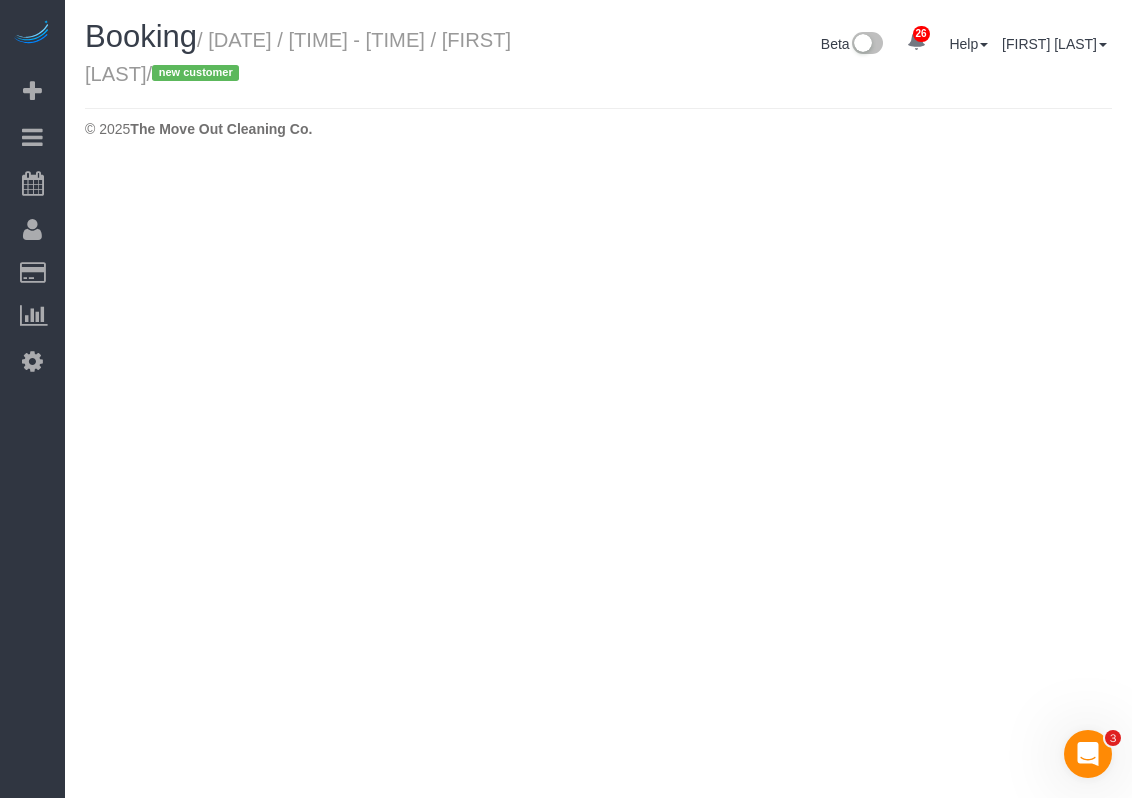 select on "TX" 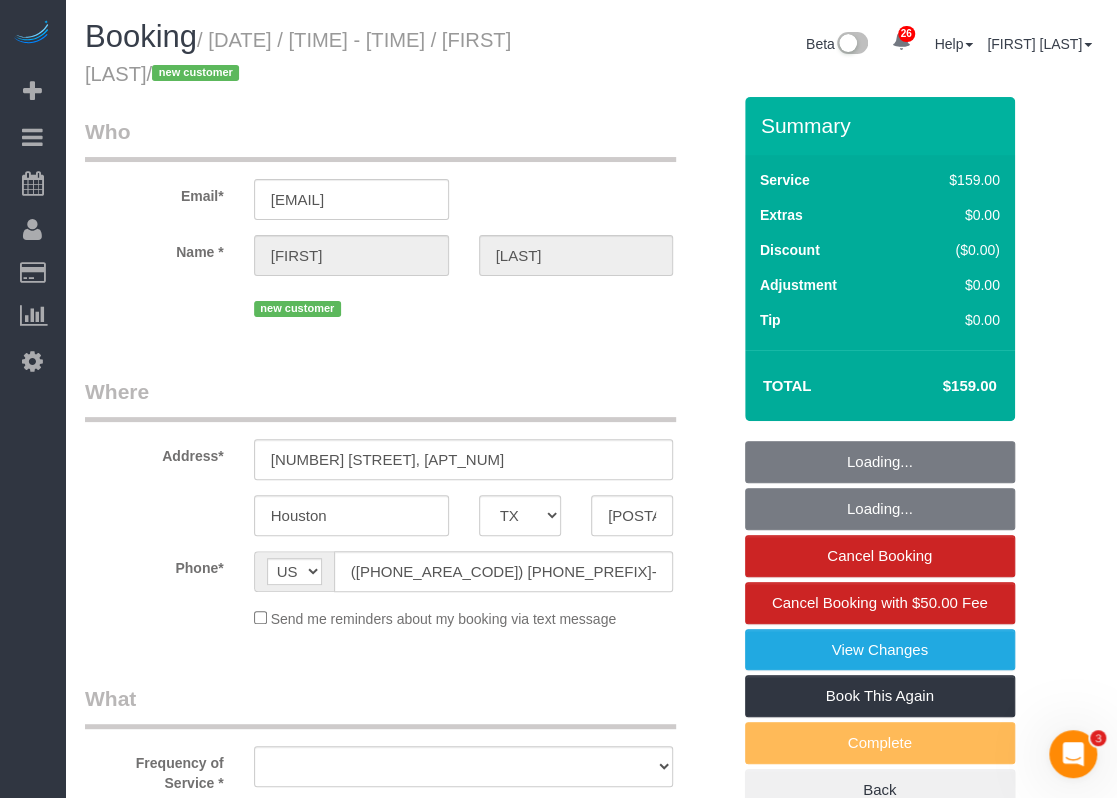 select on "object:3858" 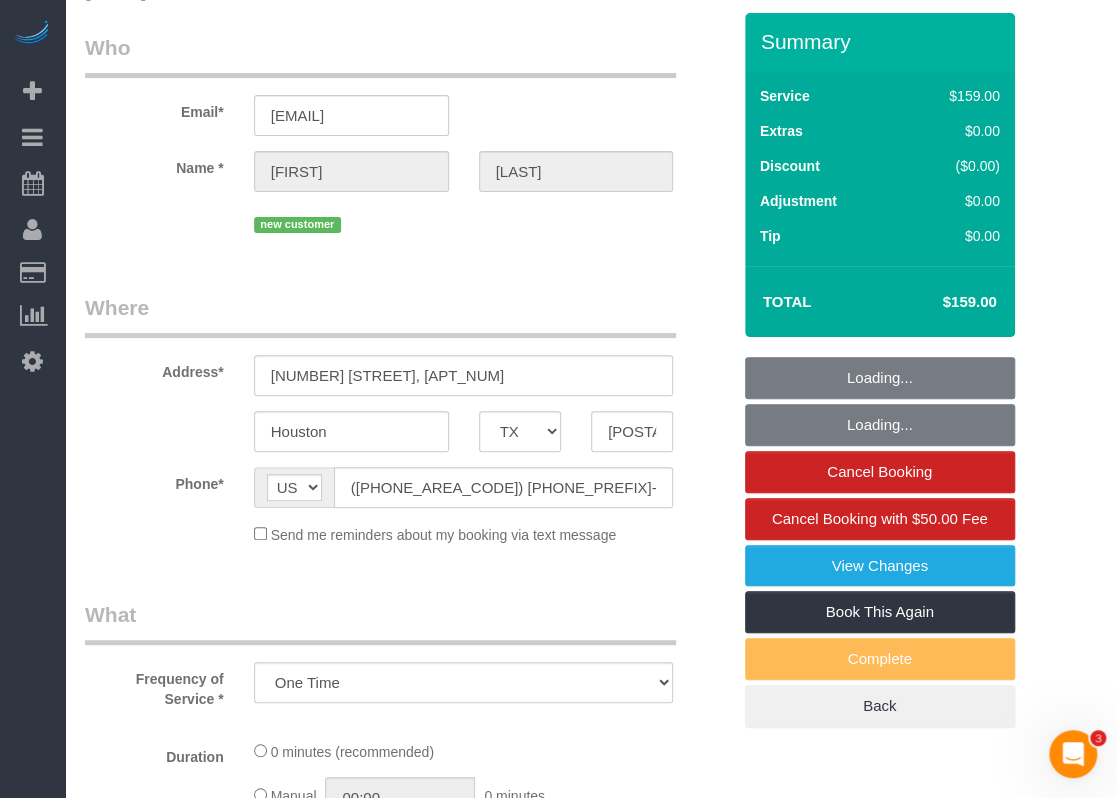 select on "object:3933" 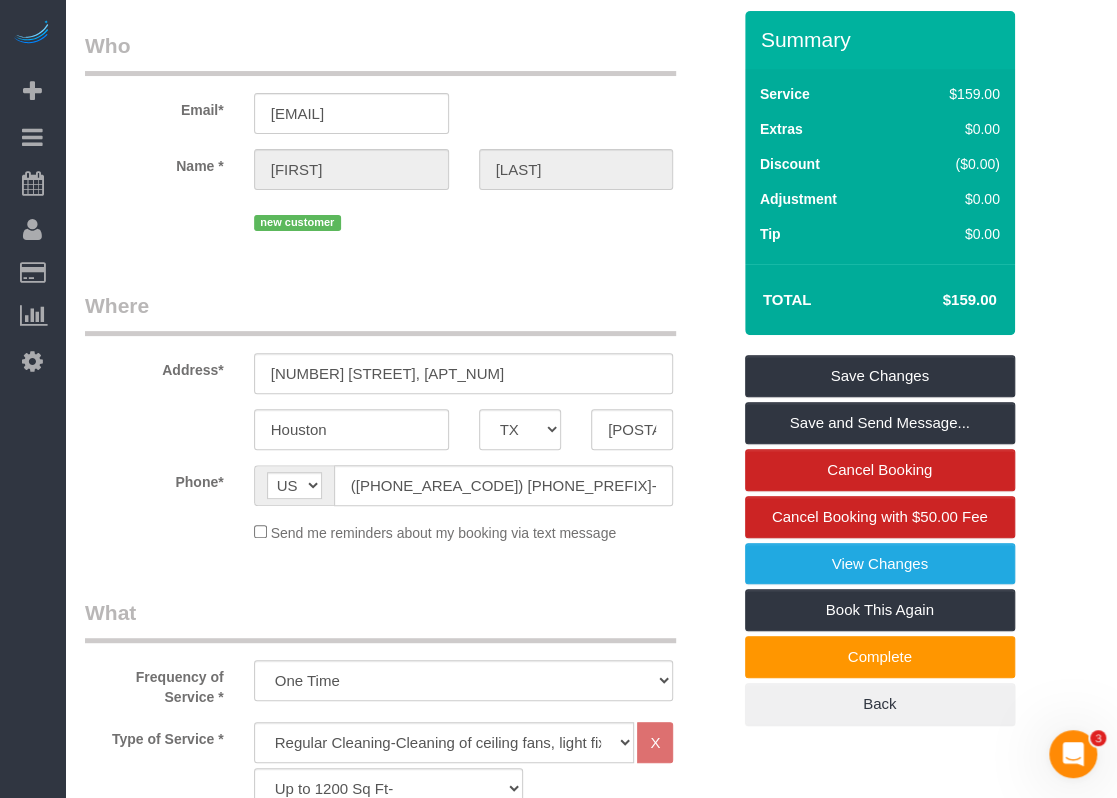 scroll, scrollTop: 500, scrollLeft: 0, axis: vertical 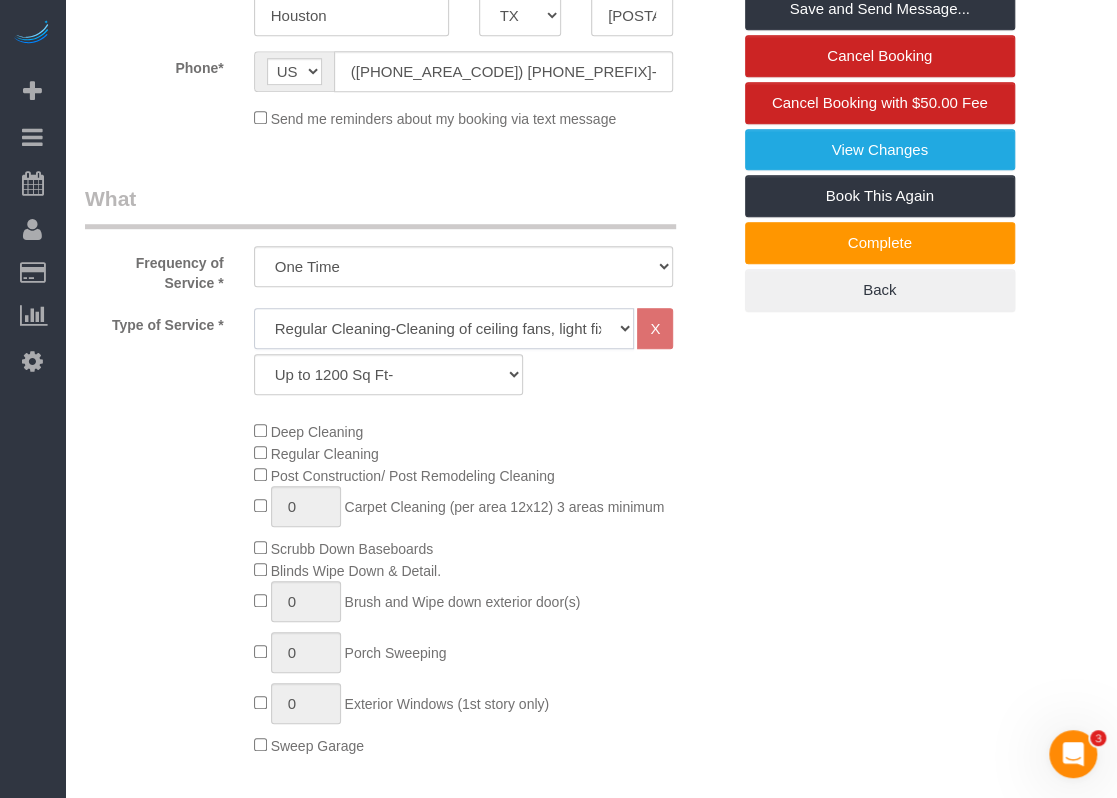click on "Regular Cleaning-Cleaning of ceiling fans, light fixtures, windowsills, dust baseboards, interior windows, mirrors, dust blinds, countertops, sinks, tubs/showers, toilets, inside all kitchen appliances, inside cabinets, sweeping, mopping, and vacuuming. *Deep Cleaning + $95 (When a heavier cleaning is required due to excess dirt, grime and build-up) Requires more time and products. Price may vary due to condition." 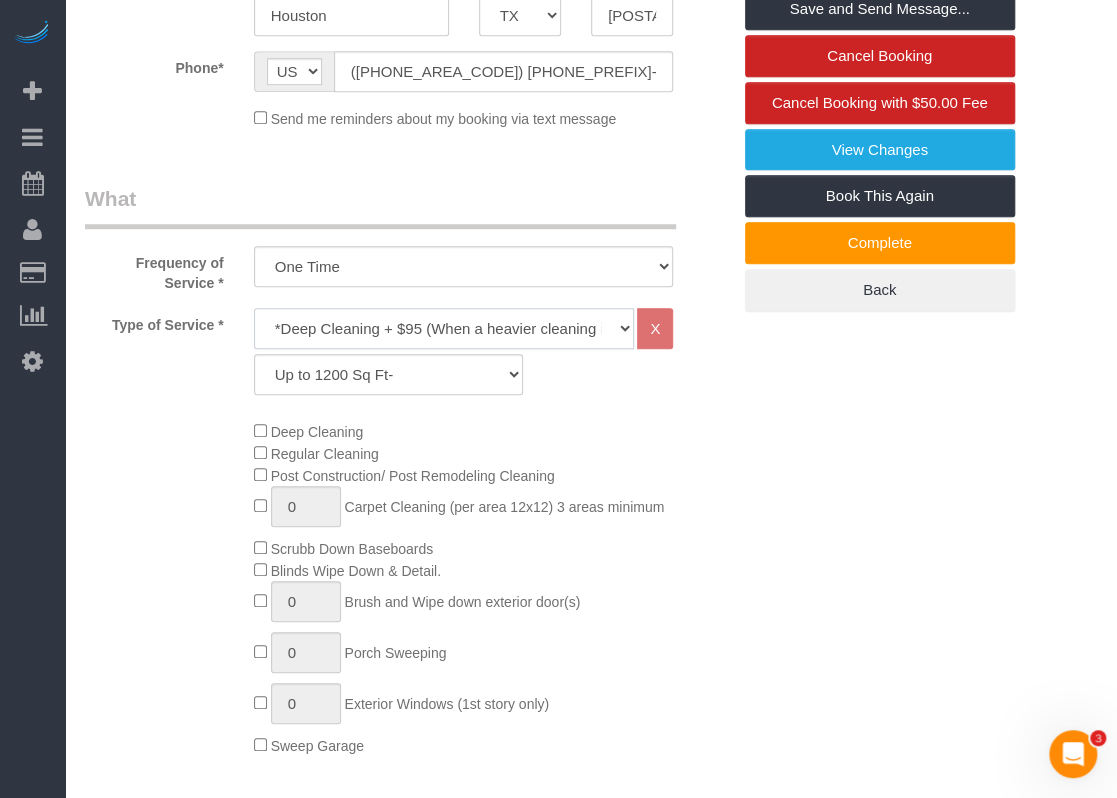 click on "Regular Cleaning-Cleaning of ceiling fans, light fixtures, windowsills, dust baseboards, interior windows, mirrors, dust blinds, countertops, sinks, tubs/showers, toilets, inside all kitchen appliances, inside cabinets, sweeping, mopping, and vacuuming. *Deep Cleaning + $95 (When a heavier cleaning is required due to excess dirt, grime and build-up) Requires more time and products. Price may vary due to condition." 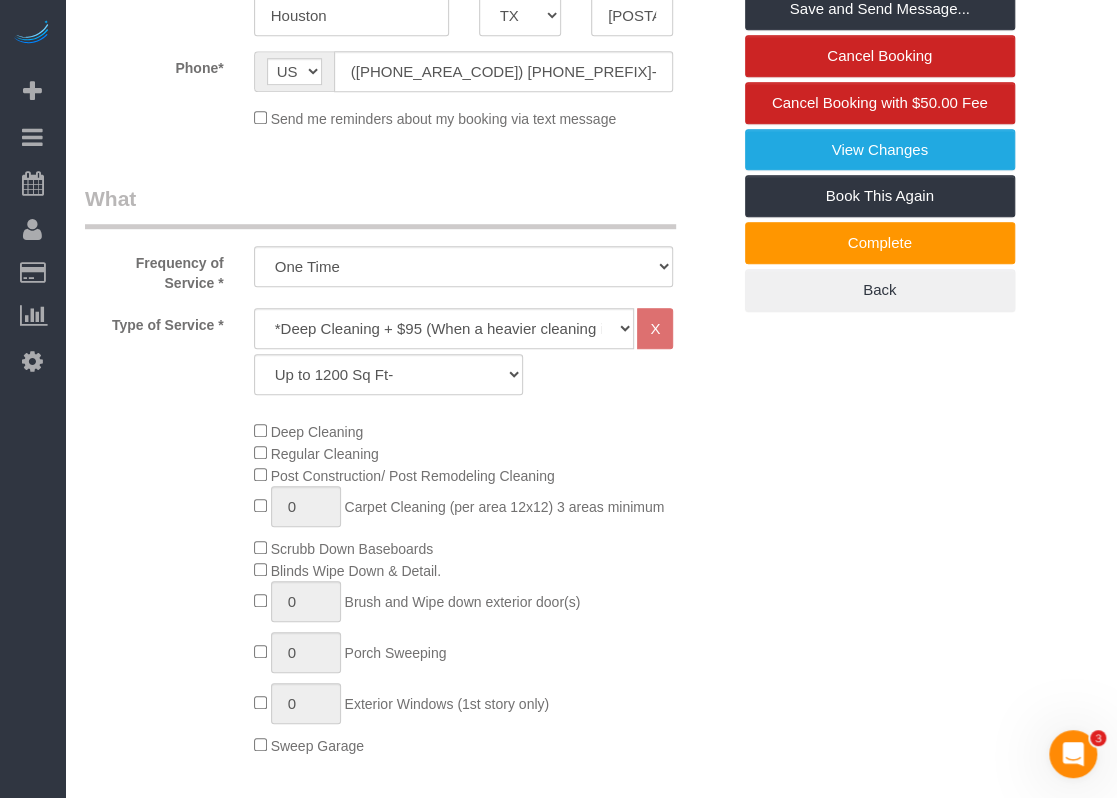click on "Deep Cleaning
Regular Cleaning
Post Construction/ Post Remodeling Cleaning
0
Carpet Cleaning (per area 12x12) 3 areas minimum
Scrubb Down Baseboards
Blinds Wipe Down & Detail.
0
Brush and Wipe down exterior door(s)
0
Porch Sweeping
0" 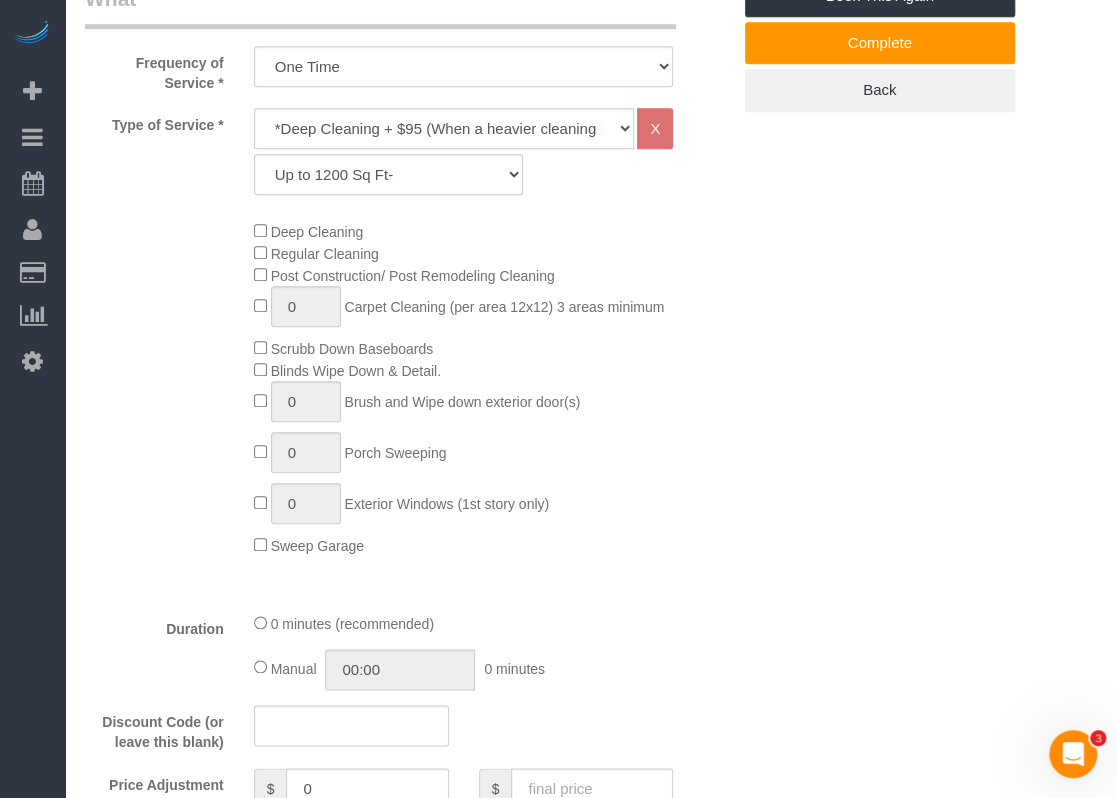 scroll, scrollTop: 1100, scrollLeft: 0, axis: vertical 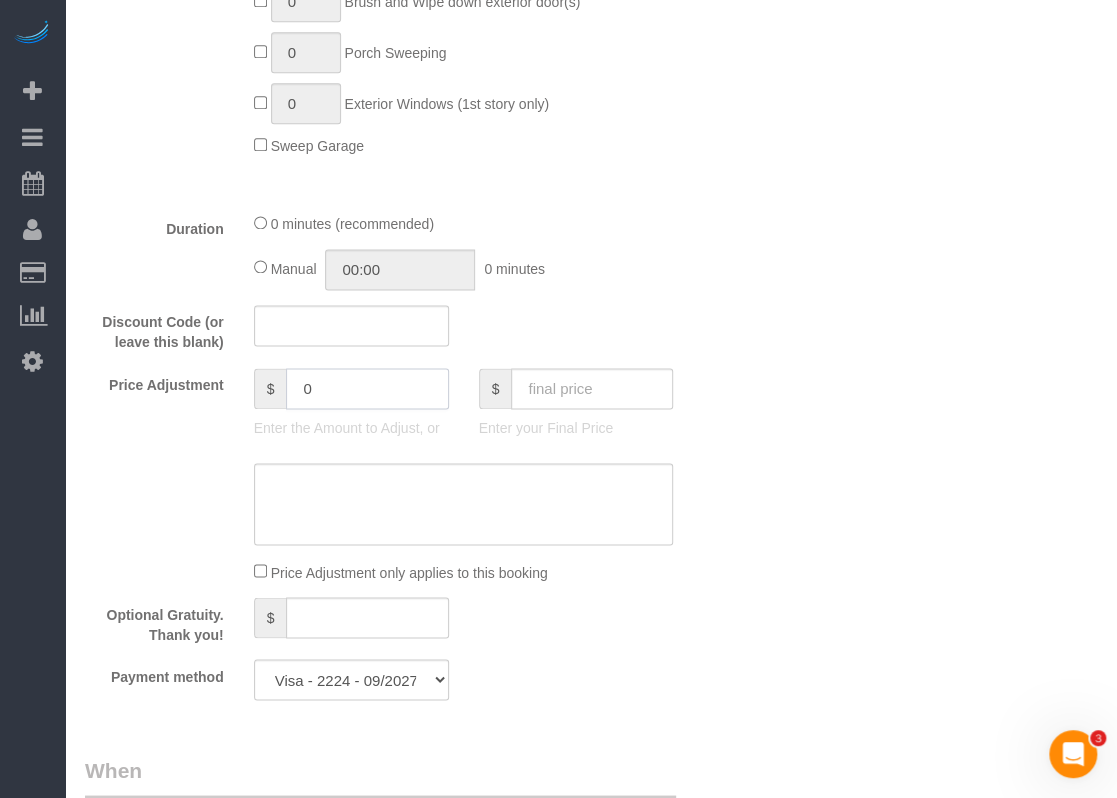 drag, startPoint x: 408, startPoint y: 400, endPoint x: 178, endPoint y: 395, distance: 230.05434 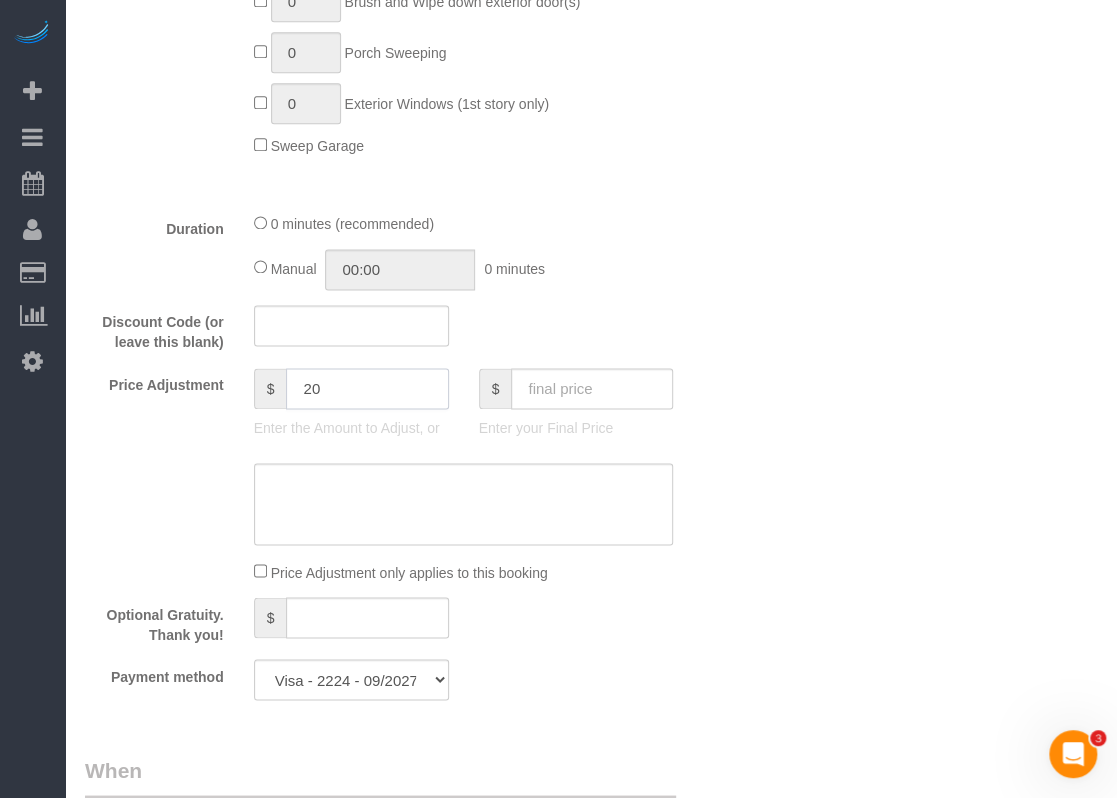 type on "20" 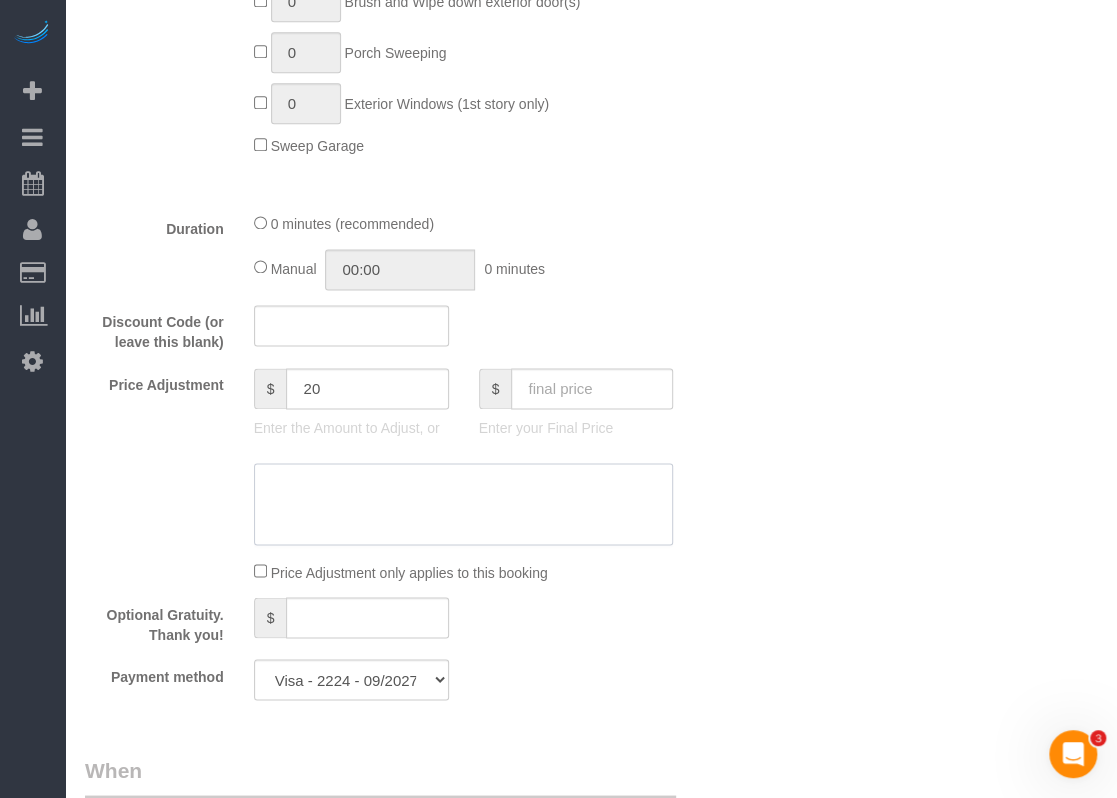 click 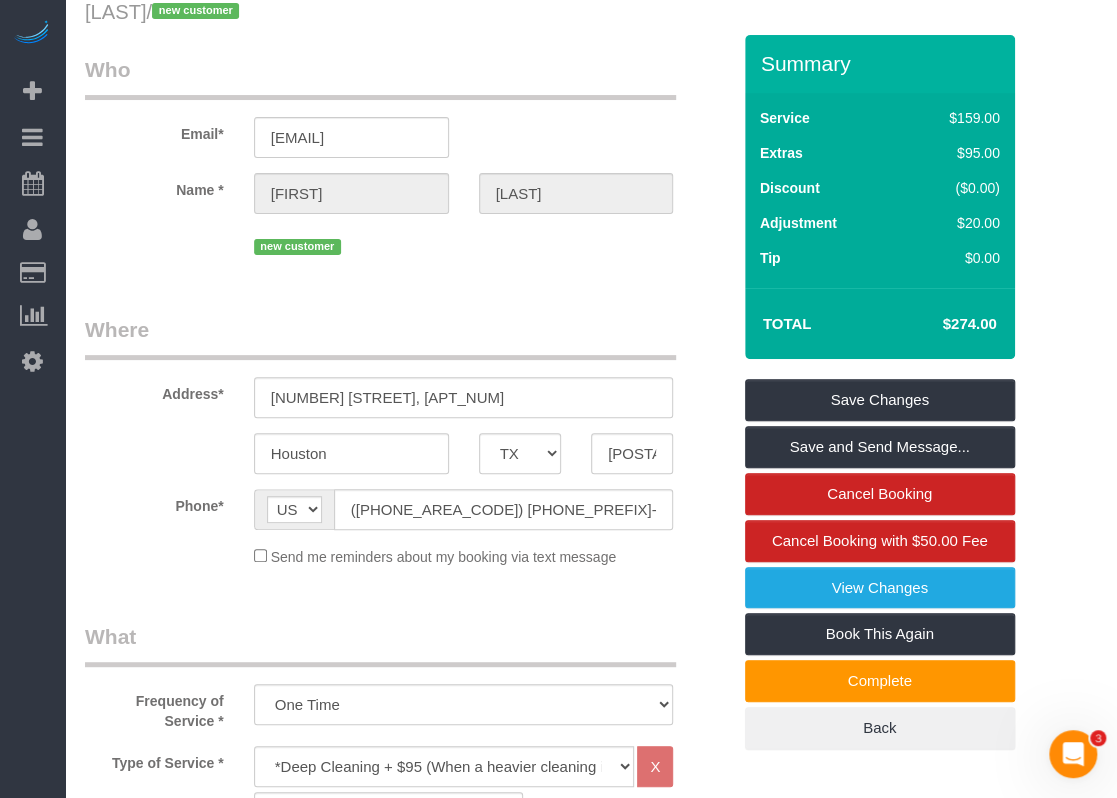 scroll, scrollTop: 0, scrollLeft: 0, axis: both 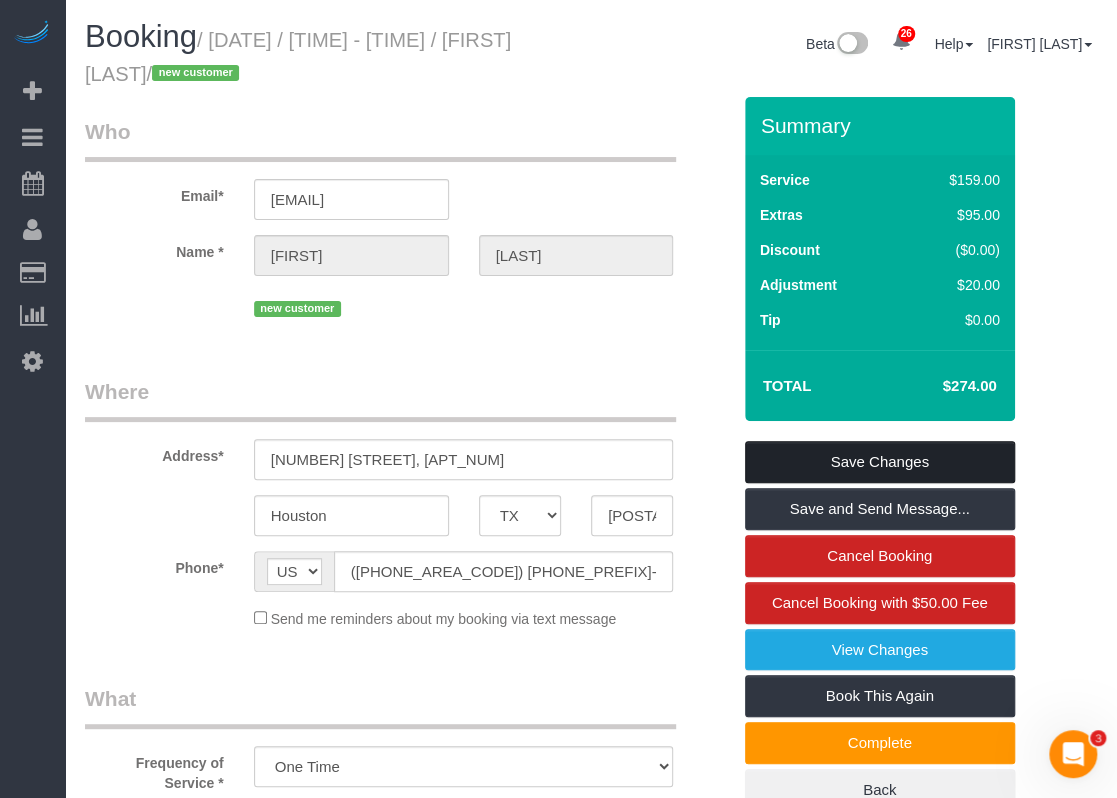 type on "$20 extra for deep cleaning" 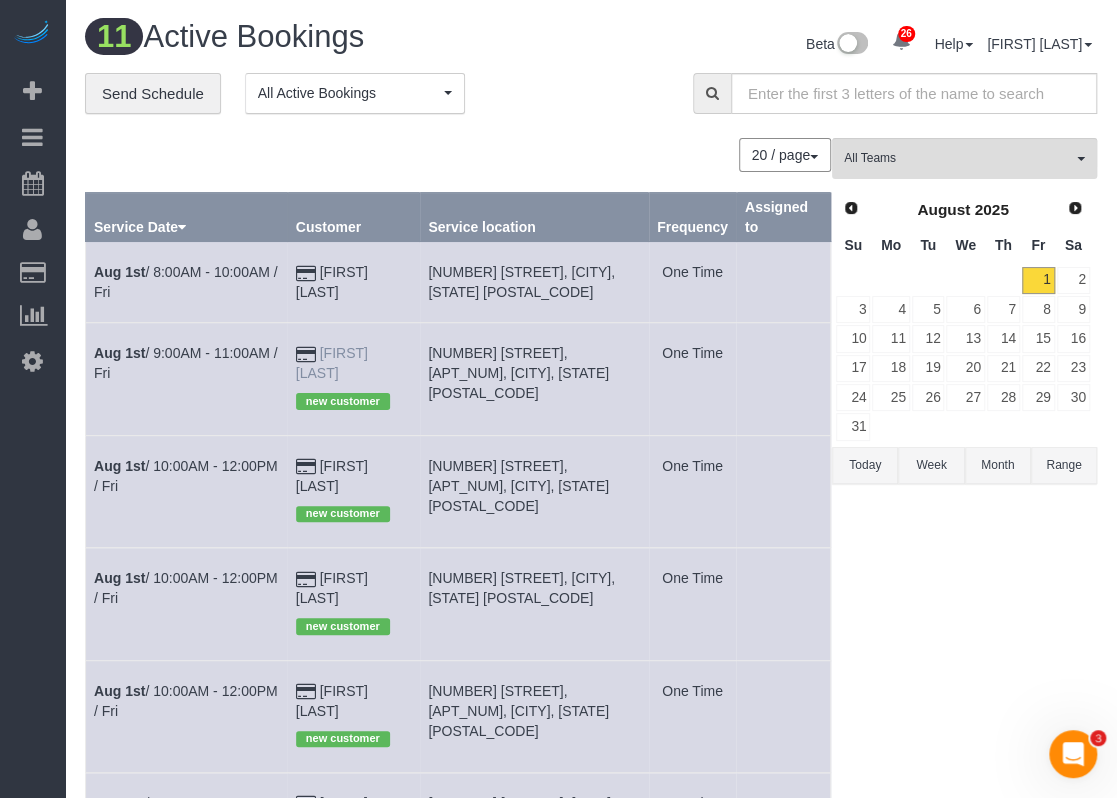 drag, startPoint x: 408, startPoint y: 346, endPoint x: 324, endPoint y: 355, distance: 84.48077 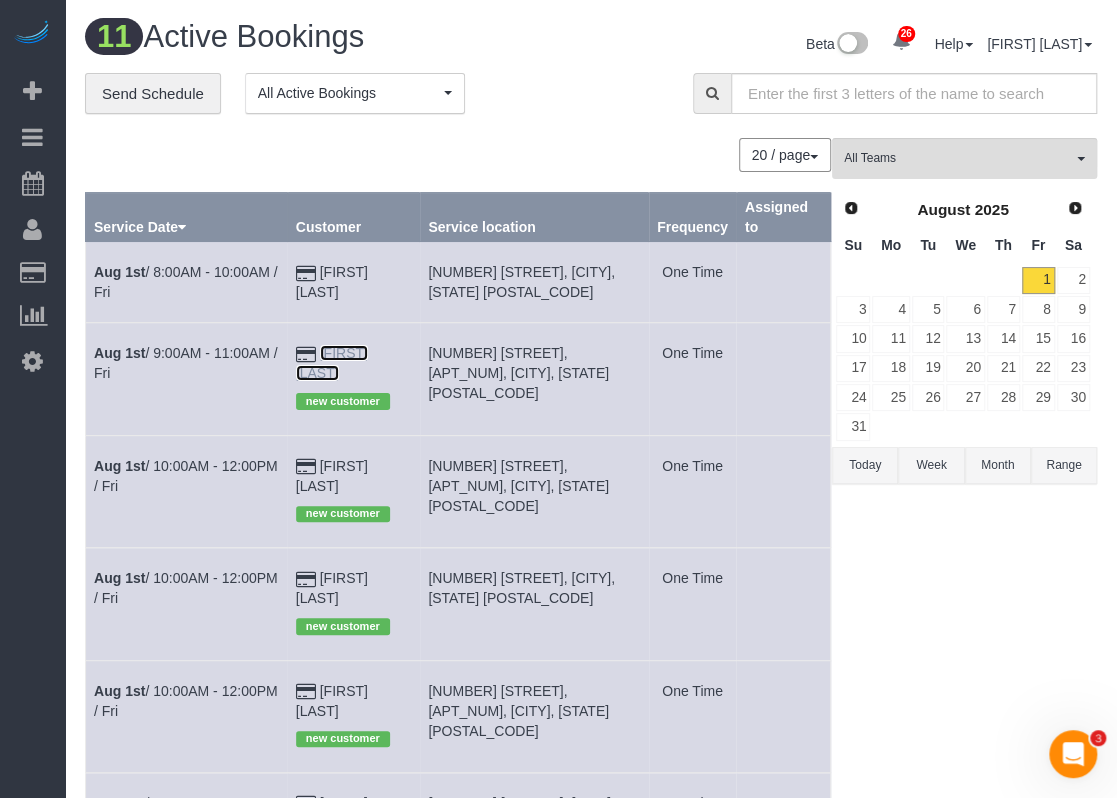 copy on "[FIRST] [LAST]" 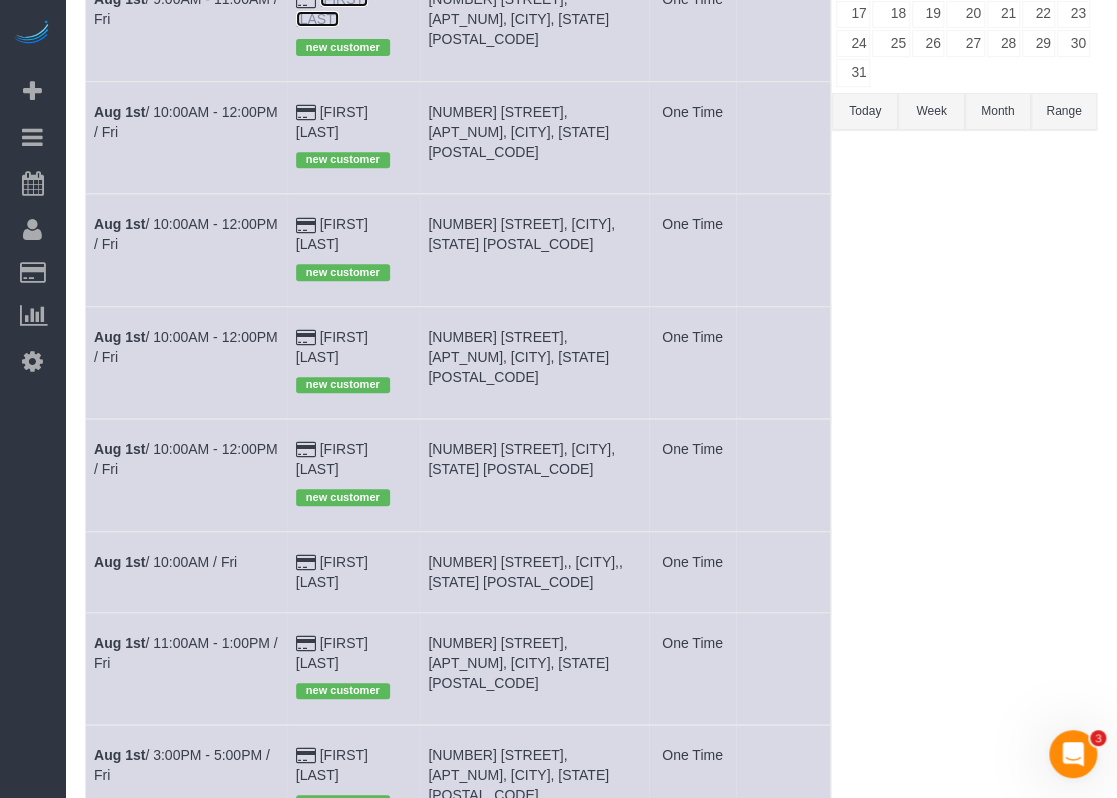 scroll, scrollTop: 400, scrollLeft: 0, axis: vertical 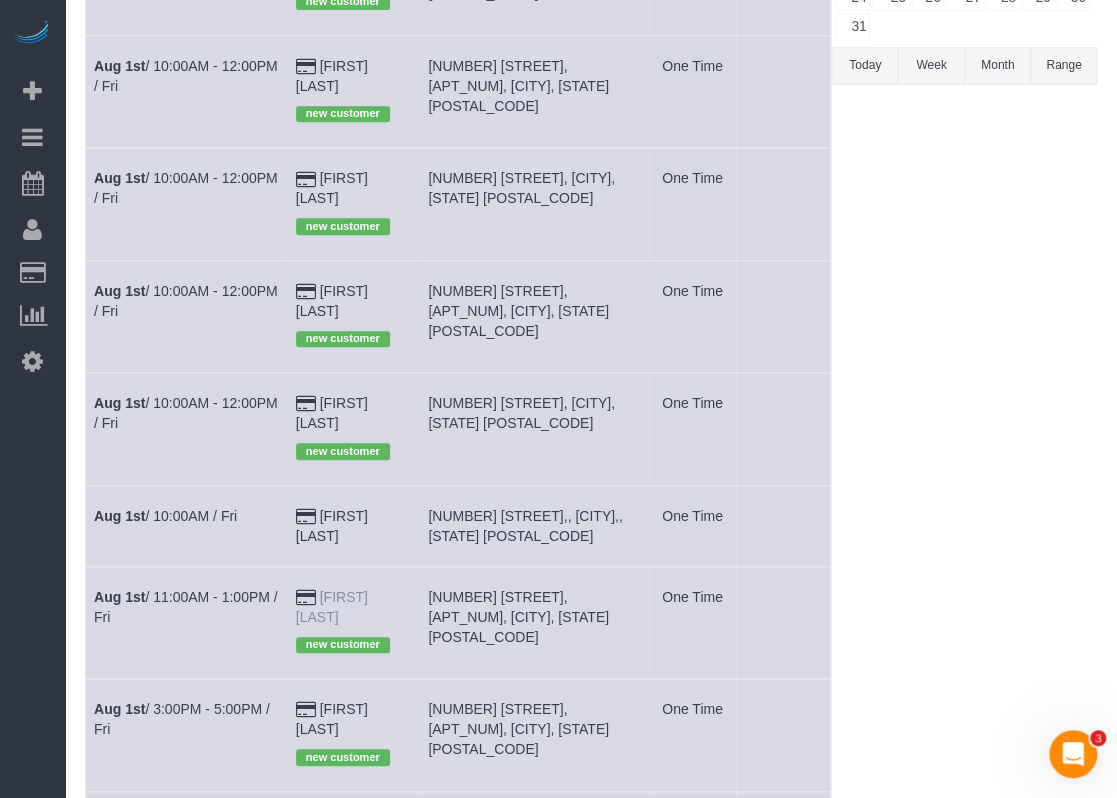 drag, startPoint x: 422, startPoint y: 495, endPoint x: 323, endPoint y: 499, distance: 99.08077 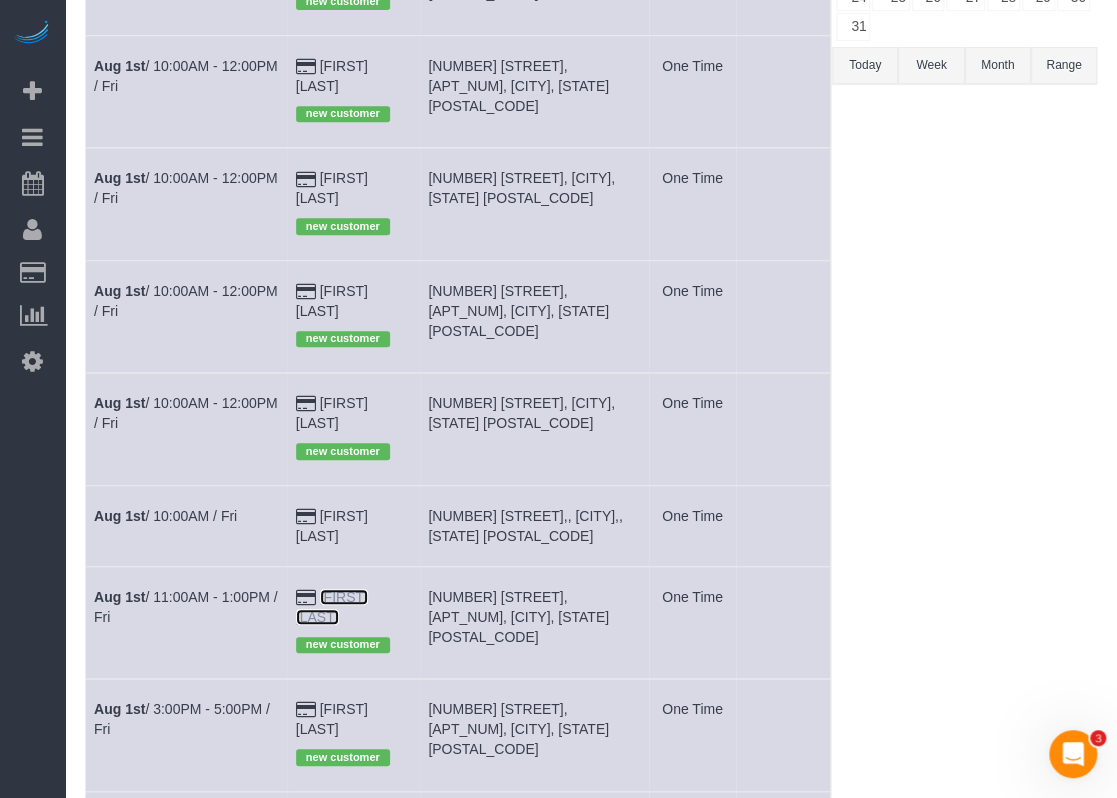 copy on "[FIRST] [LAST]" 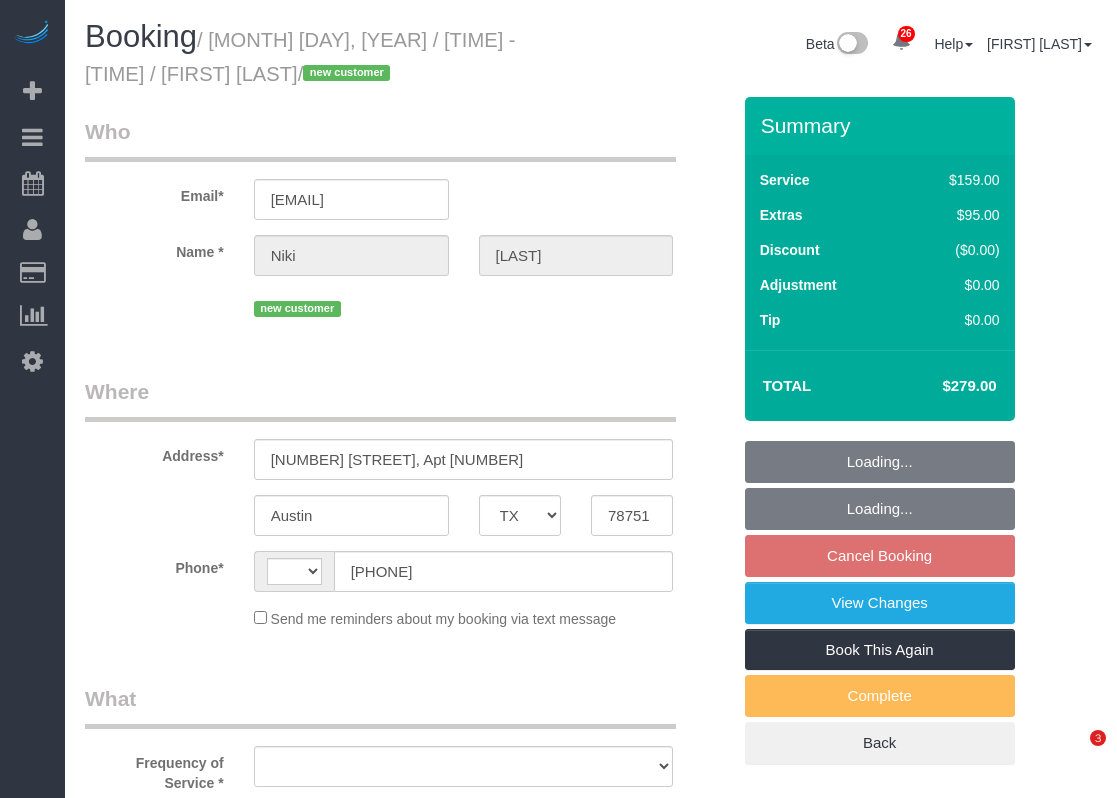 select on "TX" 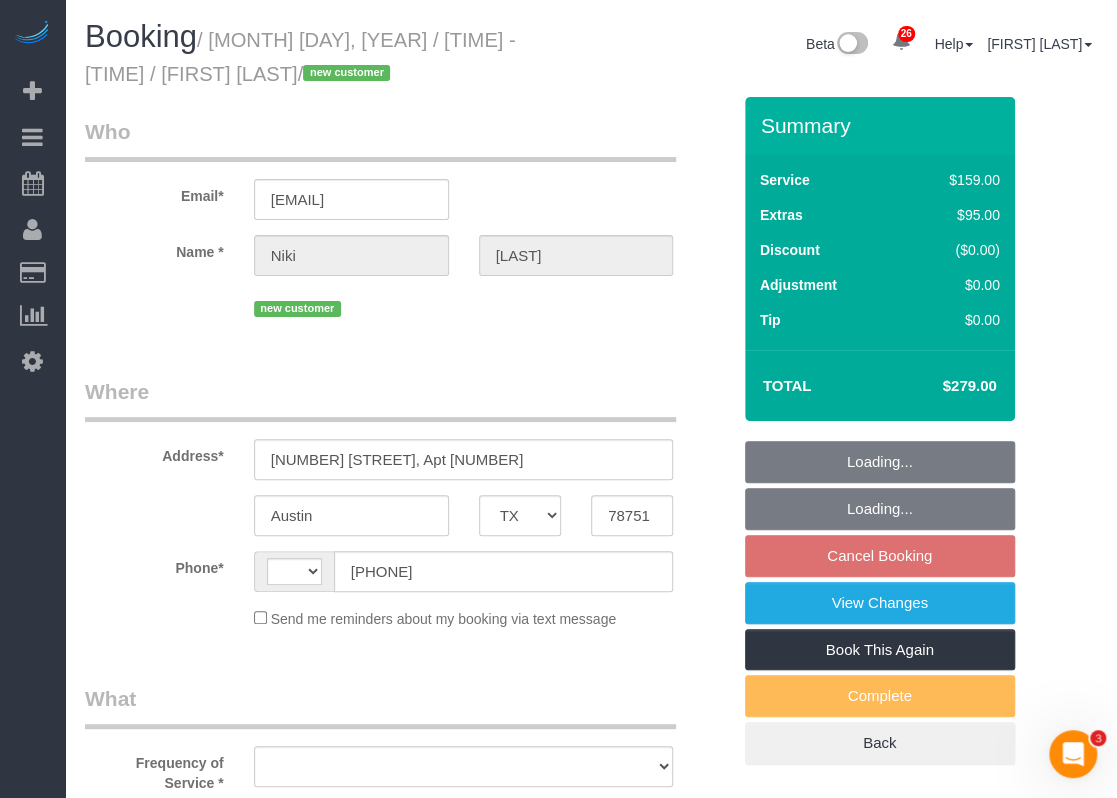 scroll, scrollTop: 0, scrollLeft: 0, axis: both 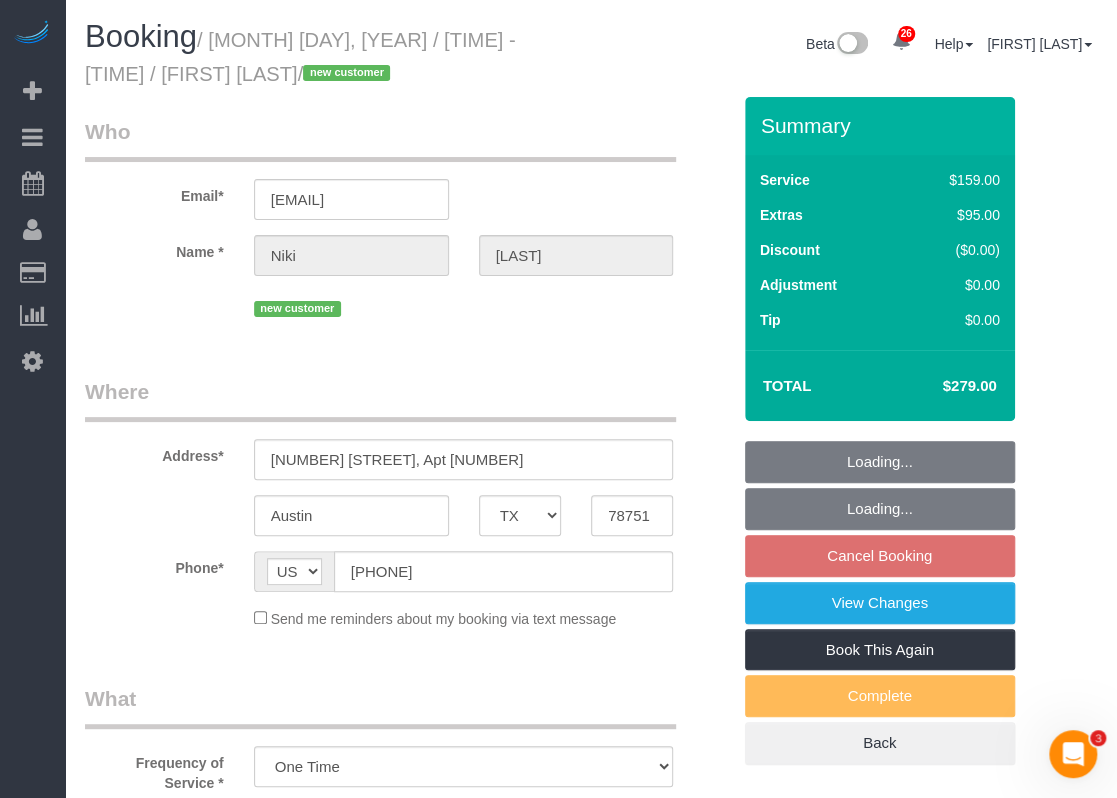 select on "object:1259" 